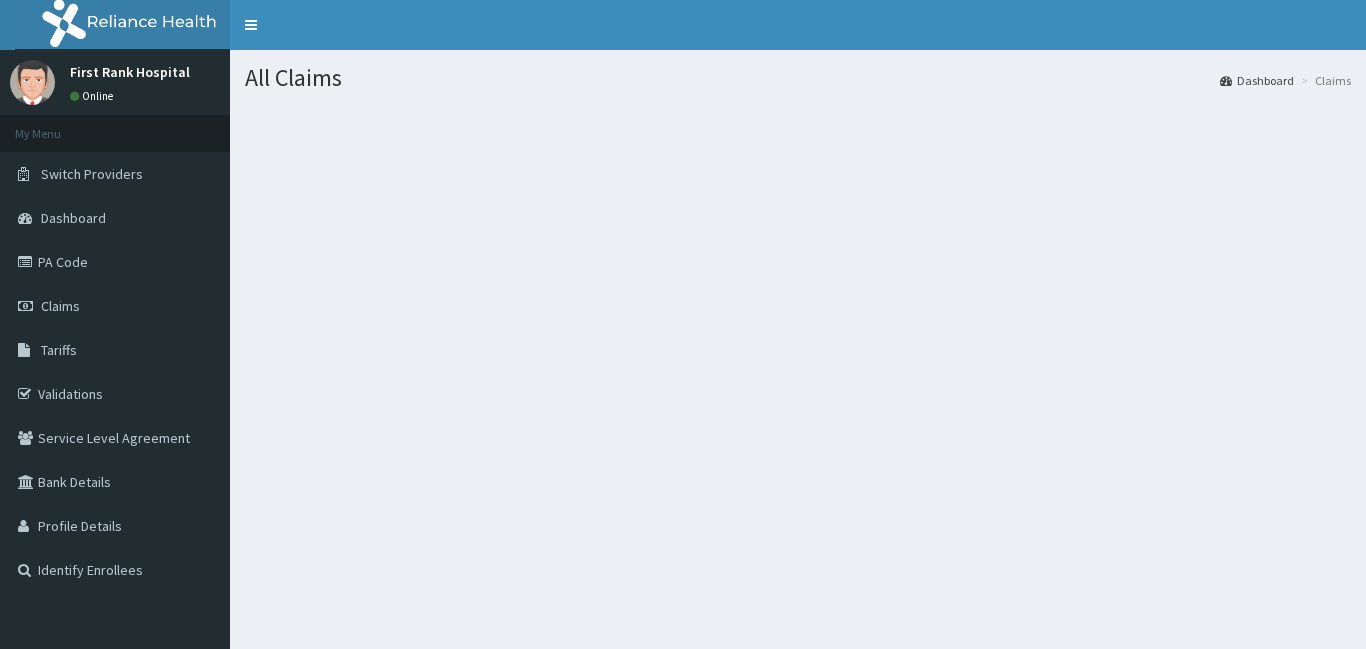 scroll, scrollTop: 0, scrollLeft: 0, axis: both 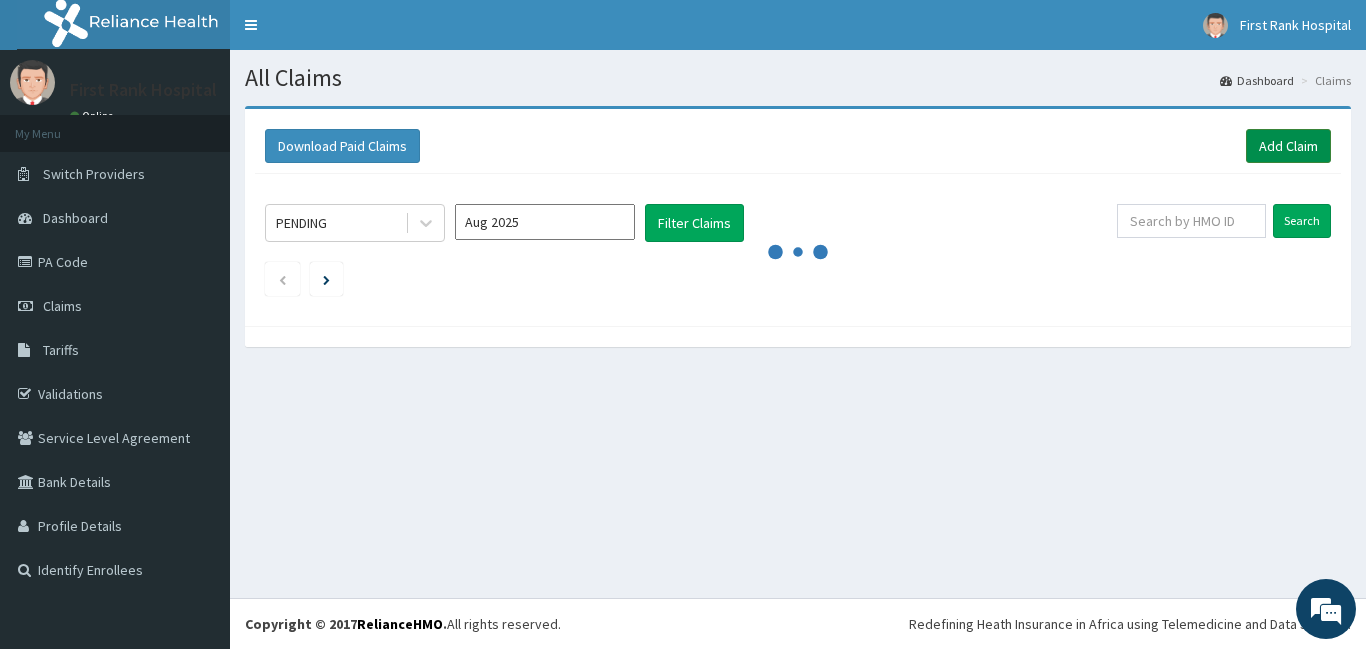 click on "Add Claim" at bounding box center (1288, 146) 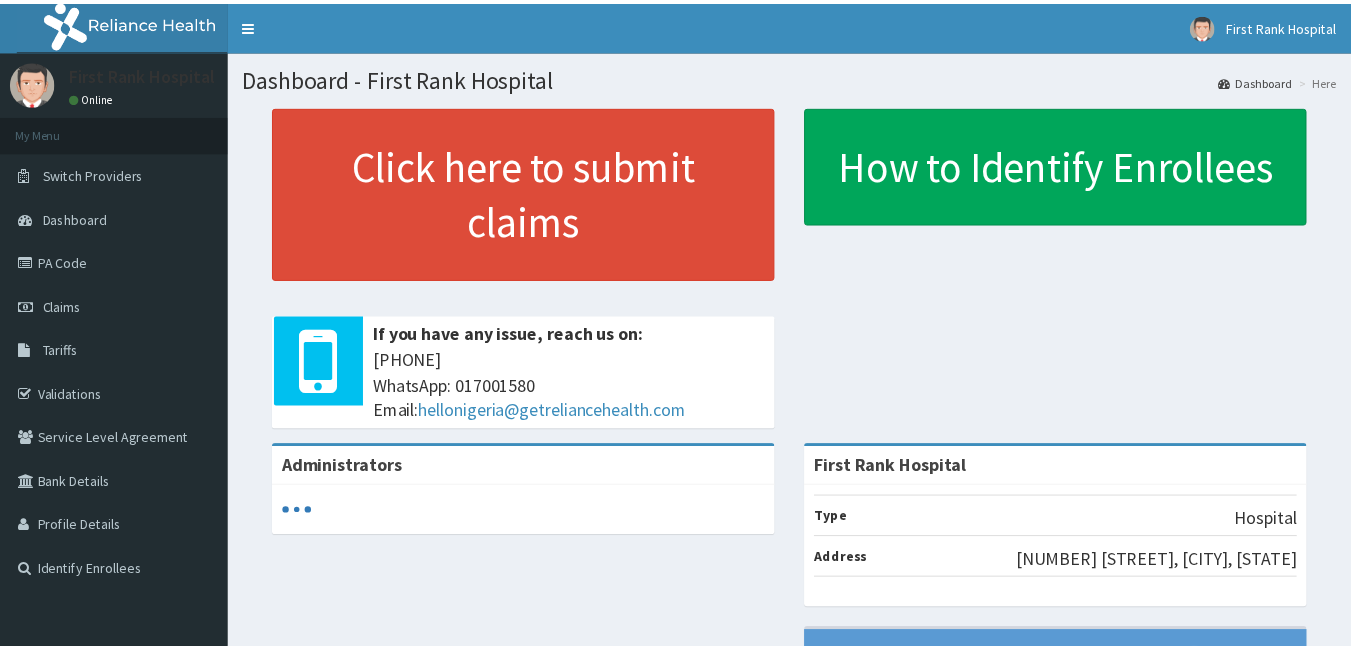 scroll, scrollTop: 0, scrollLeft: 0, axis: both 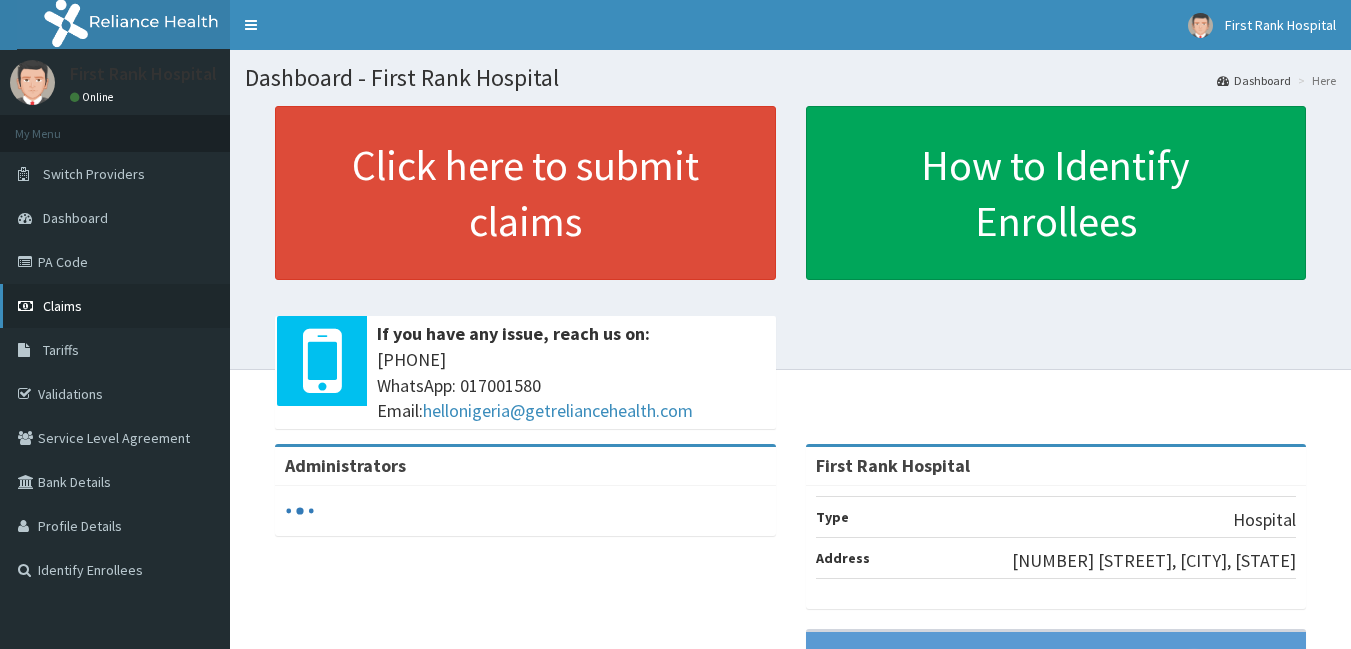 click on "Claims" at bounding box center [115, 306] 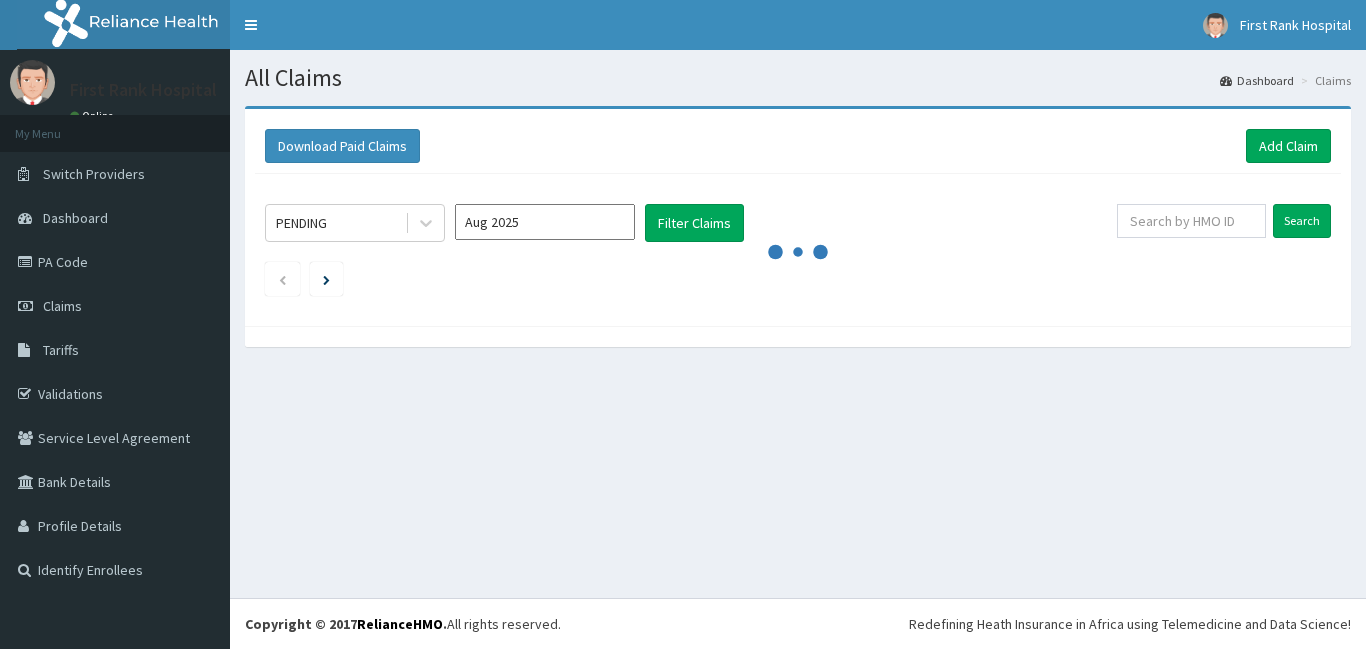 scroll, scrollTop: 0, scrollLeft: 0, axis: both 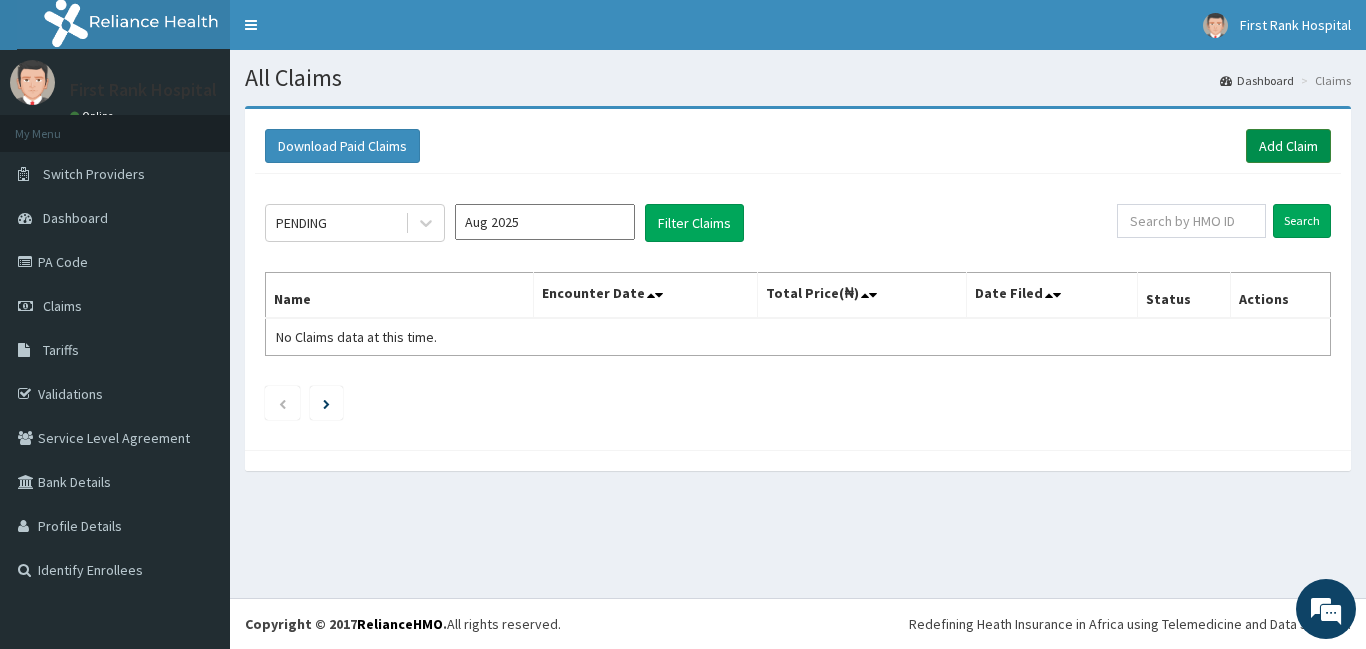 click on "Add Claim" at bounding box center (1288, 146) 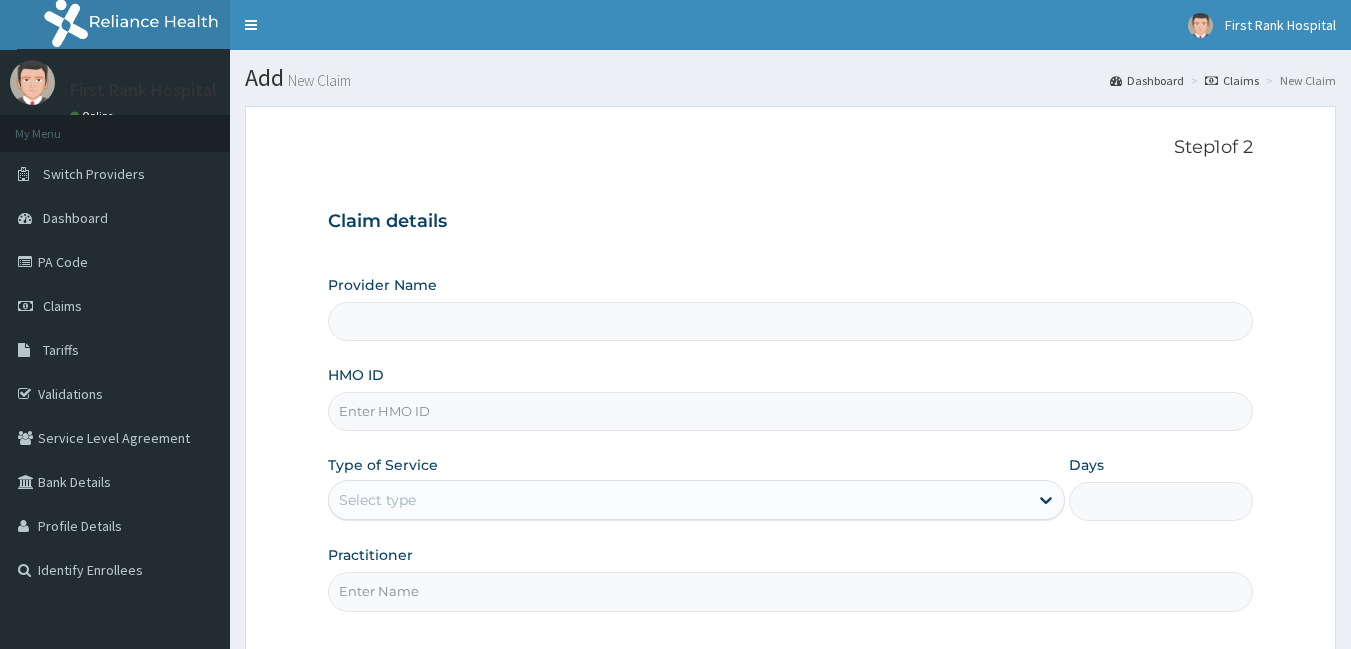 scroll, scrollTop: 0, scrollLeft: 0, axis: both 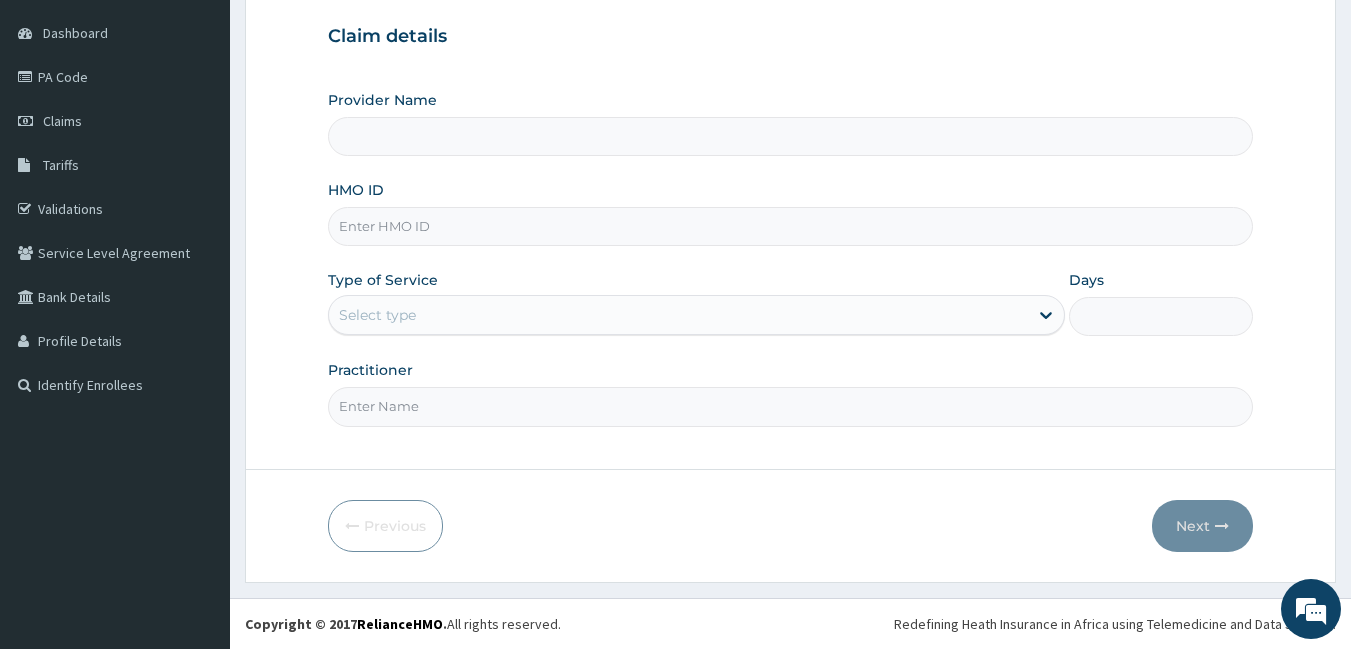 type on "First Rank Hospital" 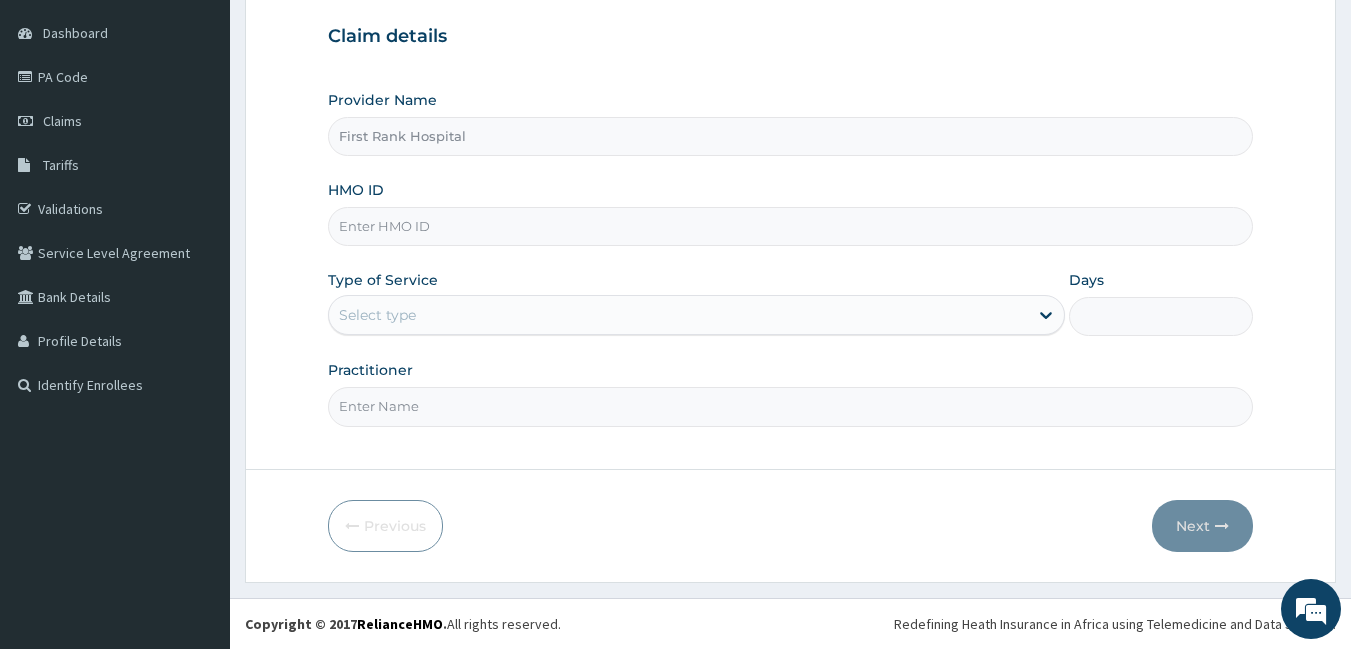 click on "HMO ID" at bounding box center (791, 226) 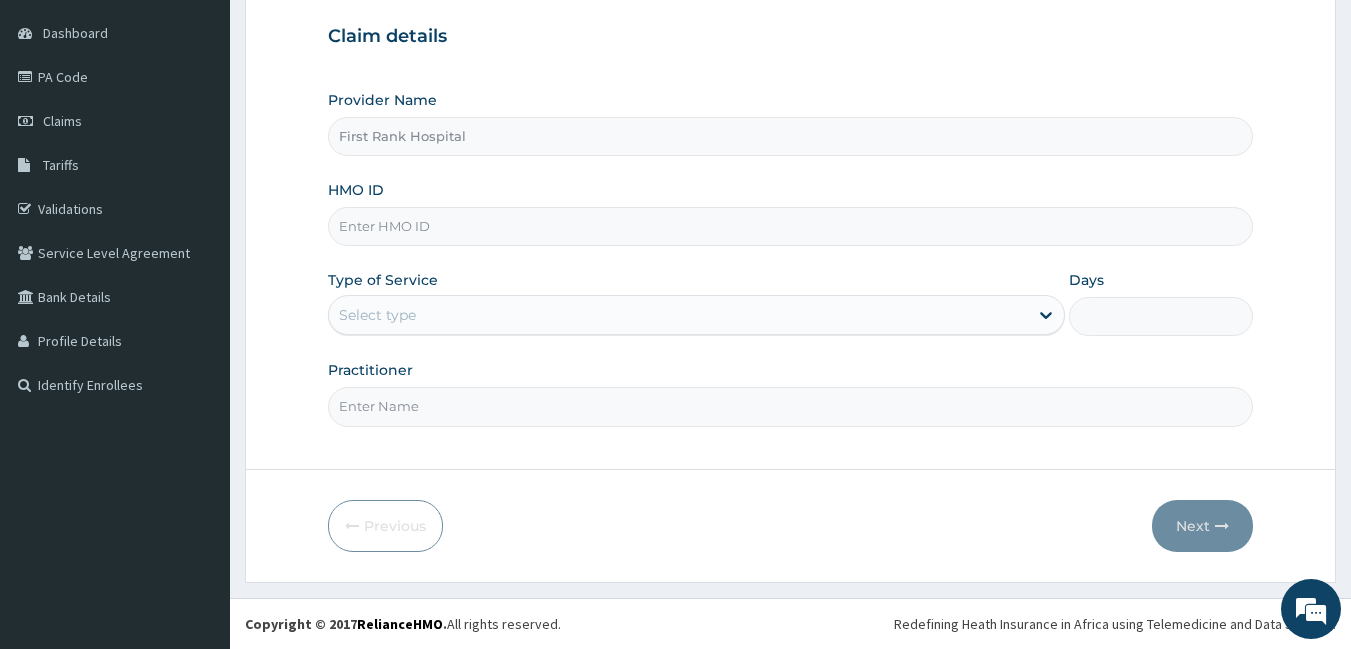 type on "VLA/10276/A" 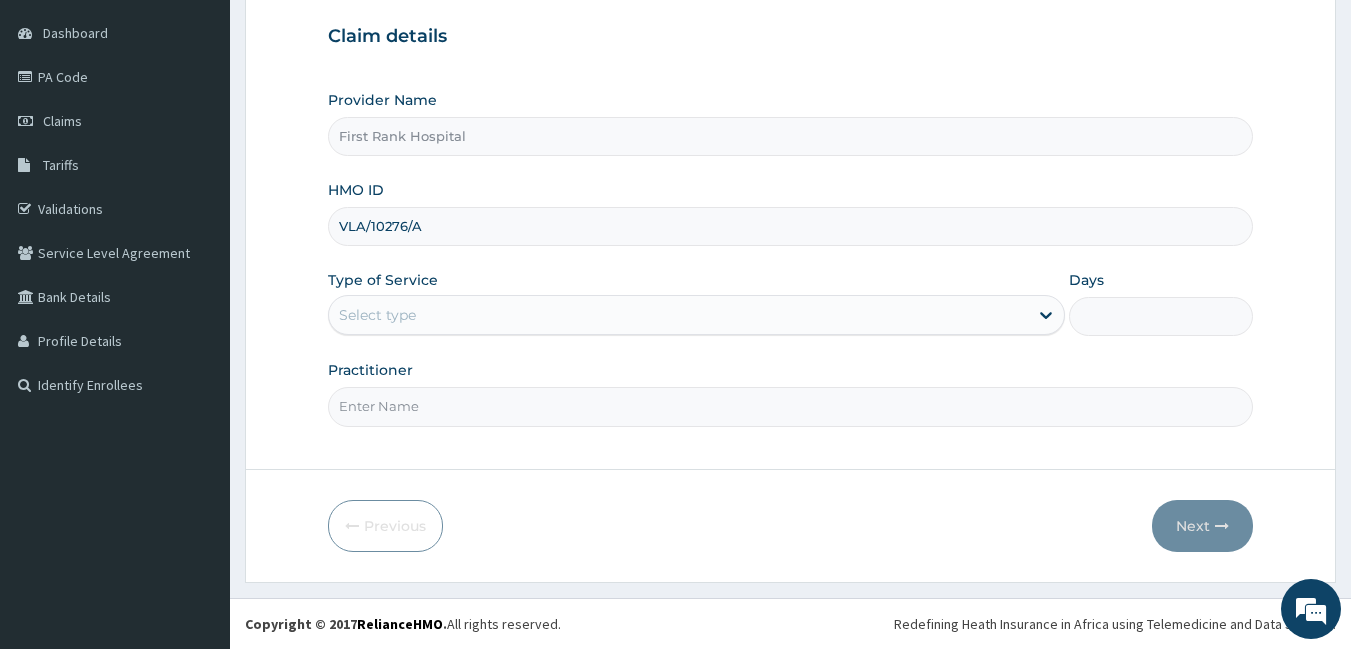scroll, scrollTop: 0, scrollLeft: 0, axis: both 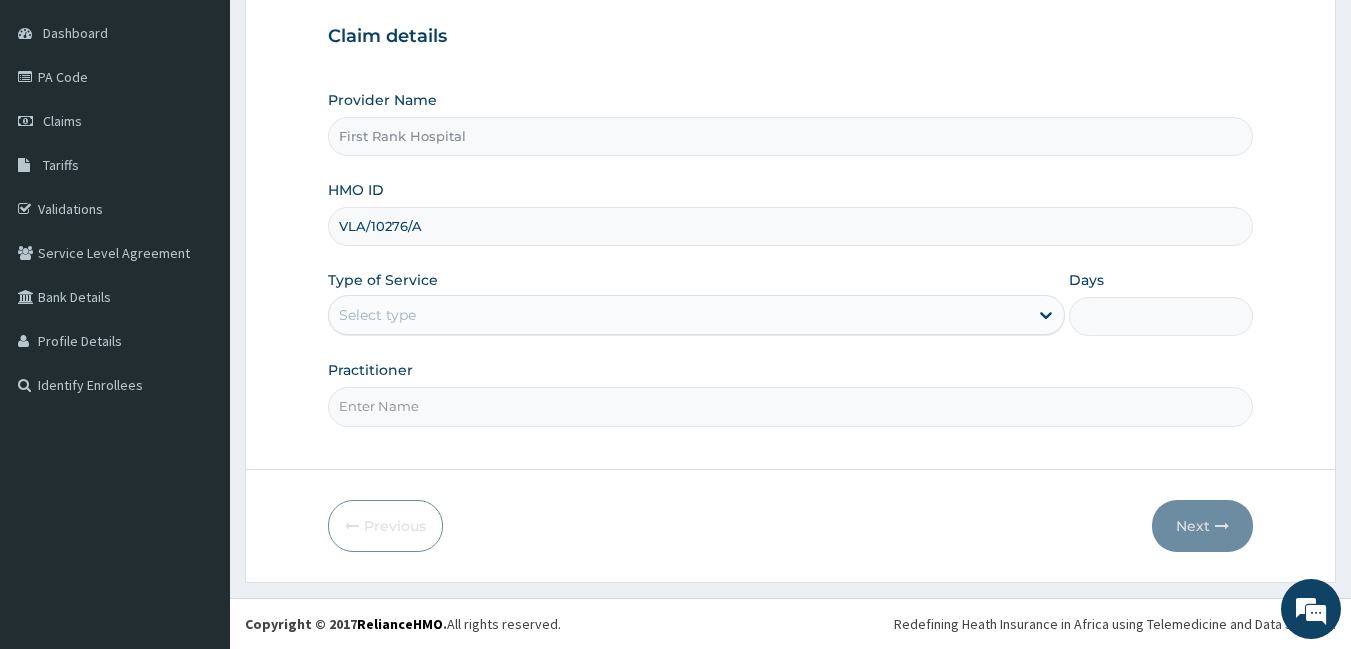 click on "Select type" at bounding box center [678, 315] 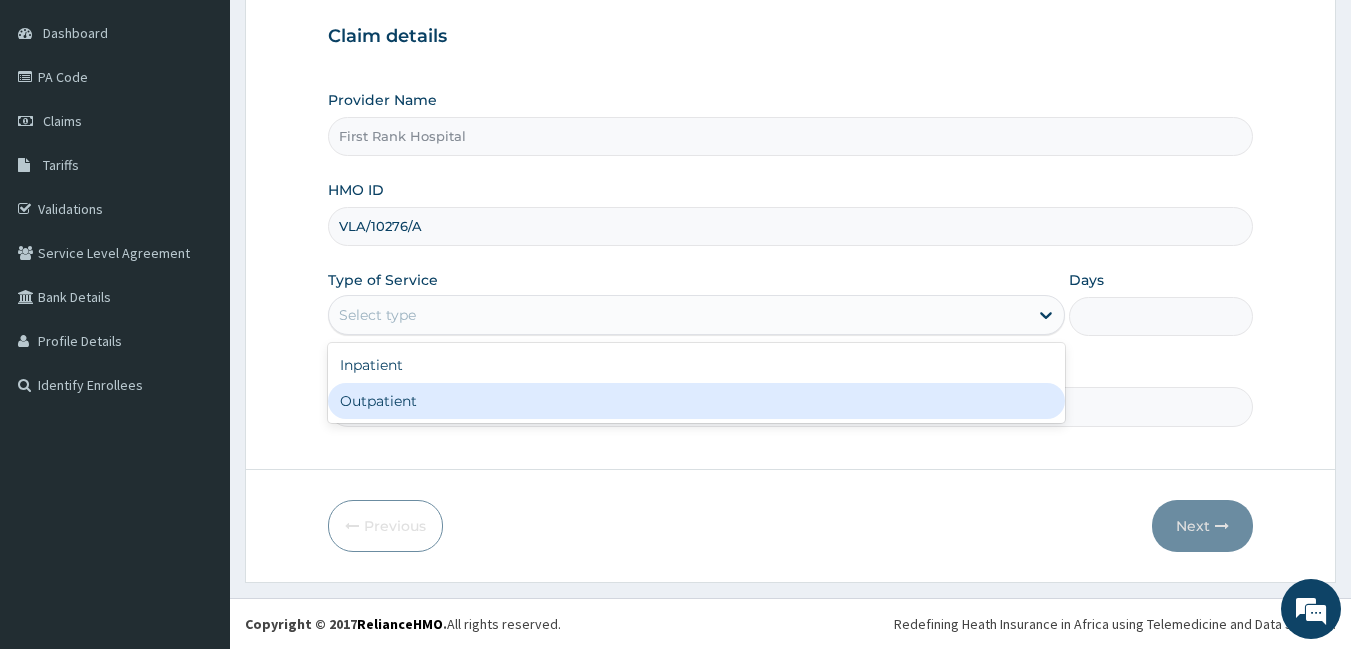 click on "Outpatient" at bounding box center (696, 401) 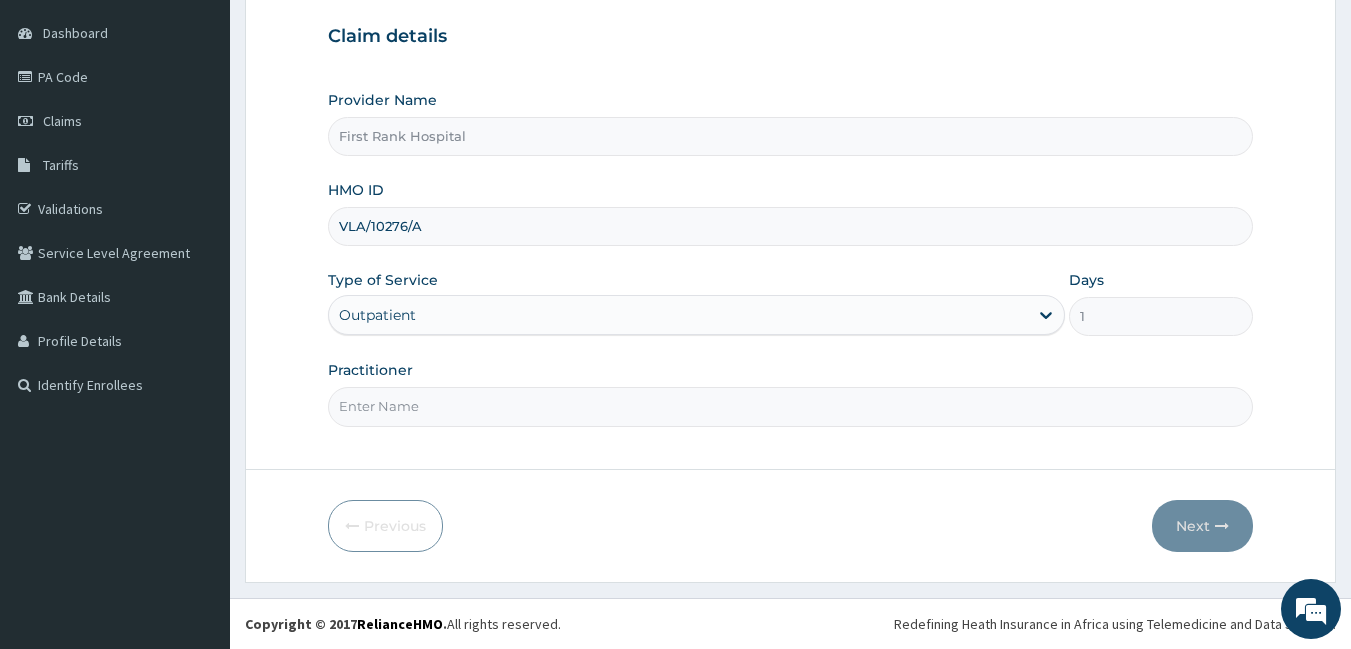 click on "Practitioner" at bounding box center [791, 406] 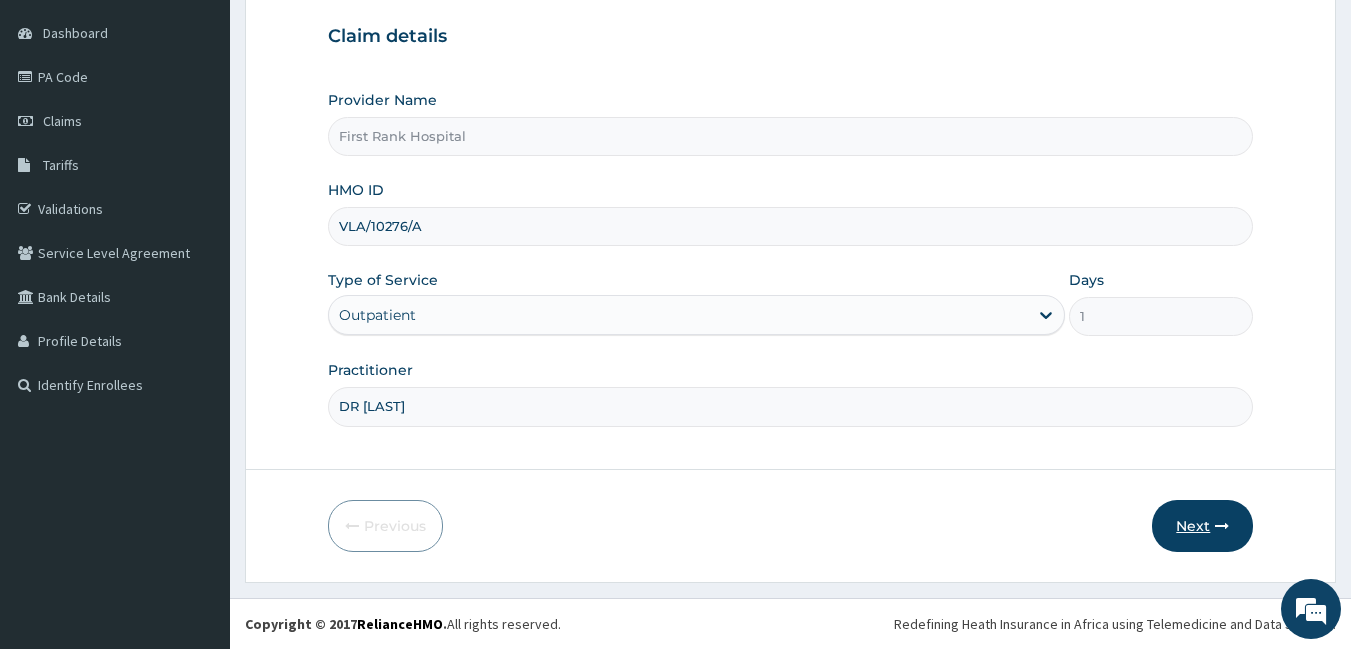 type on "DR JESSICA" 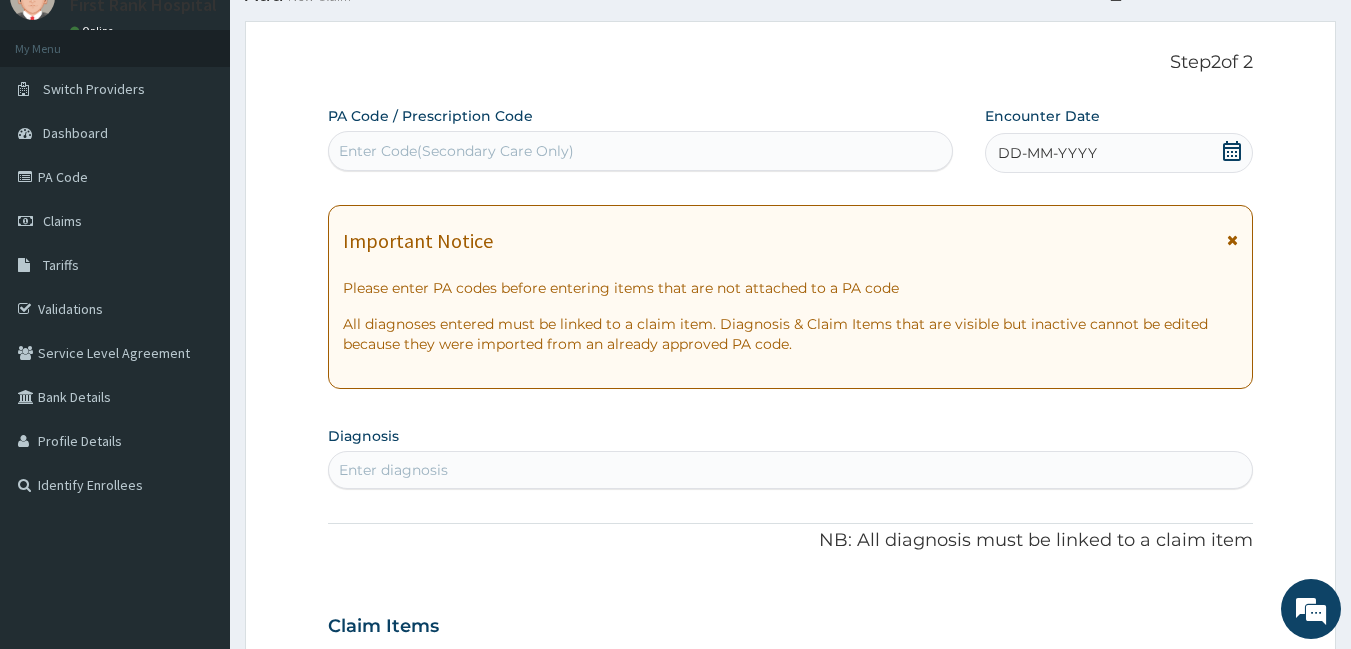 scroll, scrollTop: 0, scrollLeft: 0, axis: both 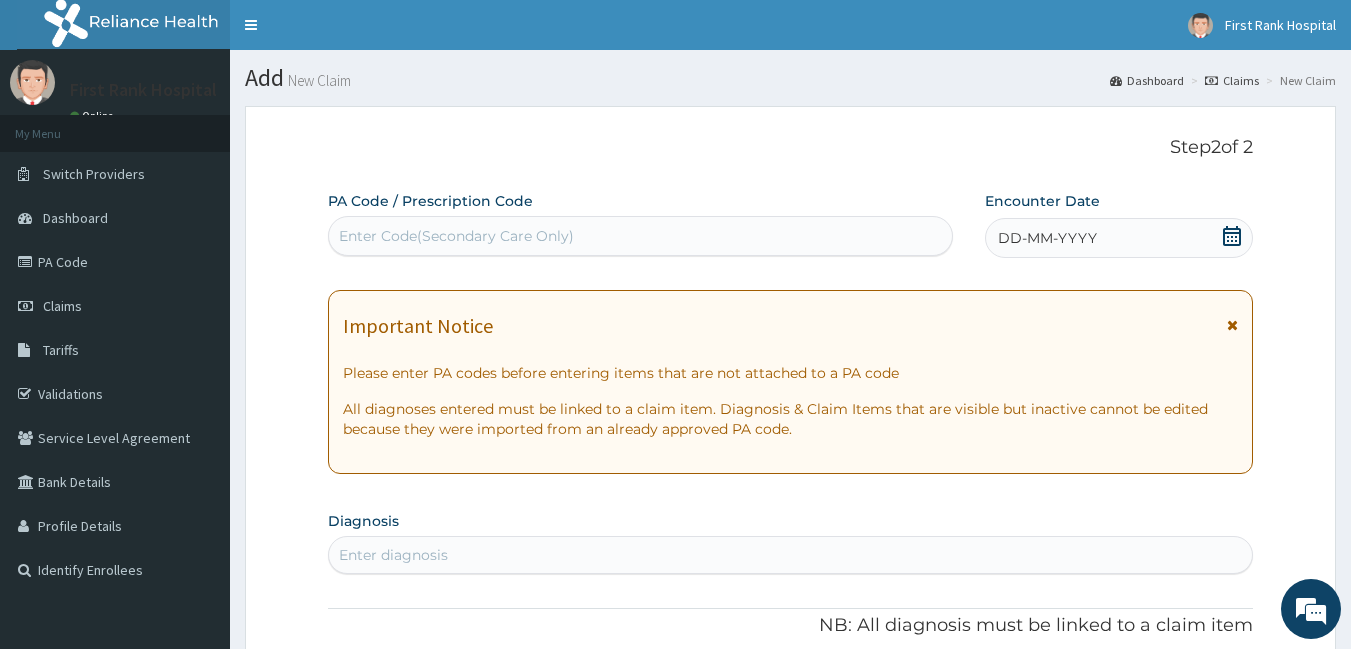 click on "DD-MM-YYYY" at bounding box center [1047, 238] 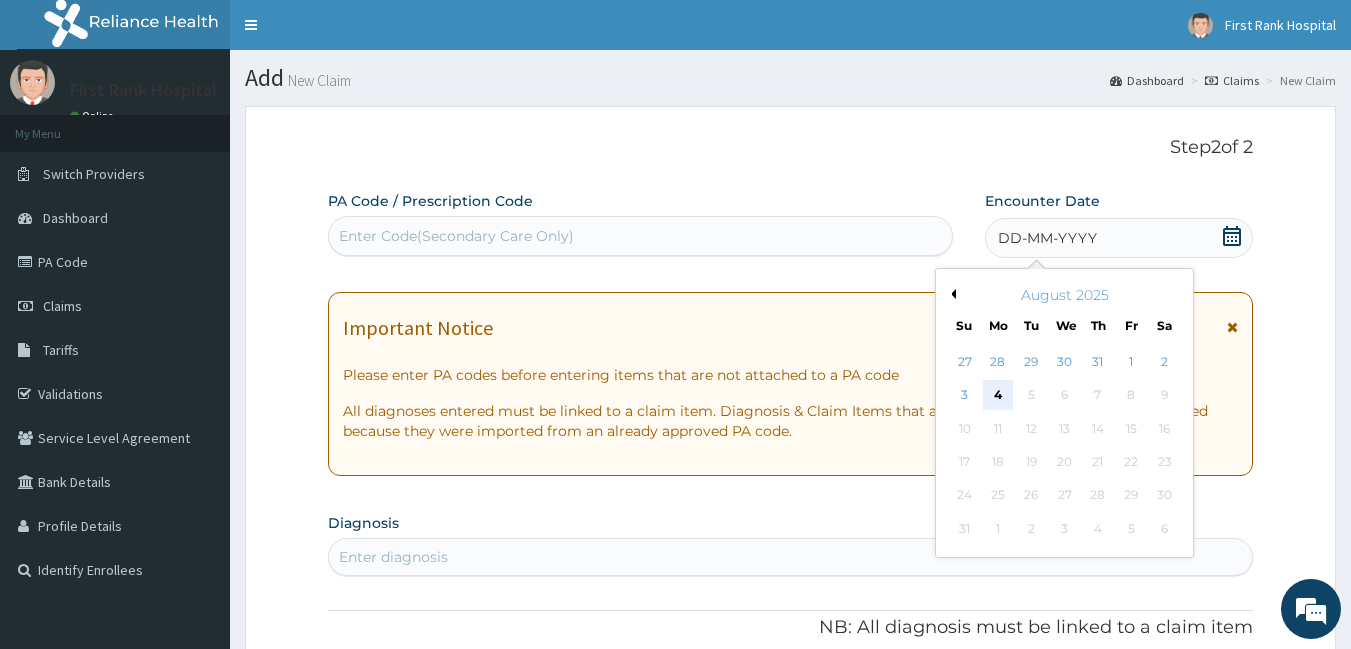 click on "4" at bounding box center [998, 396] 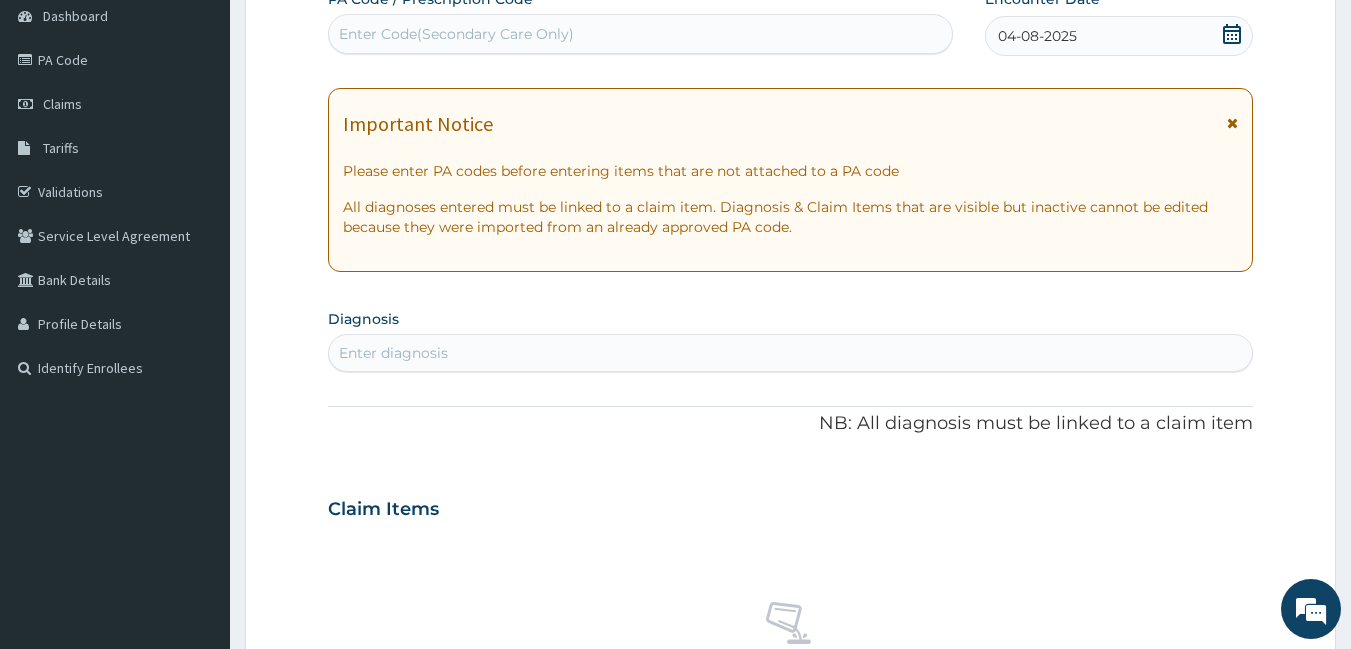 scroll, scrollTop: 300, scrollLeft: 0, axis: vertical 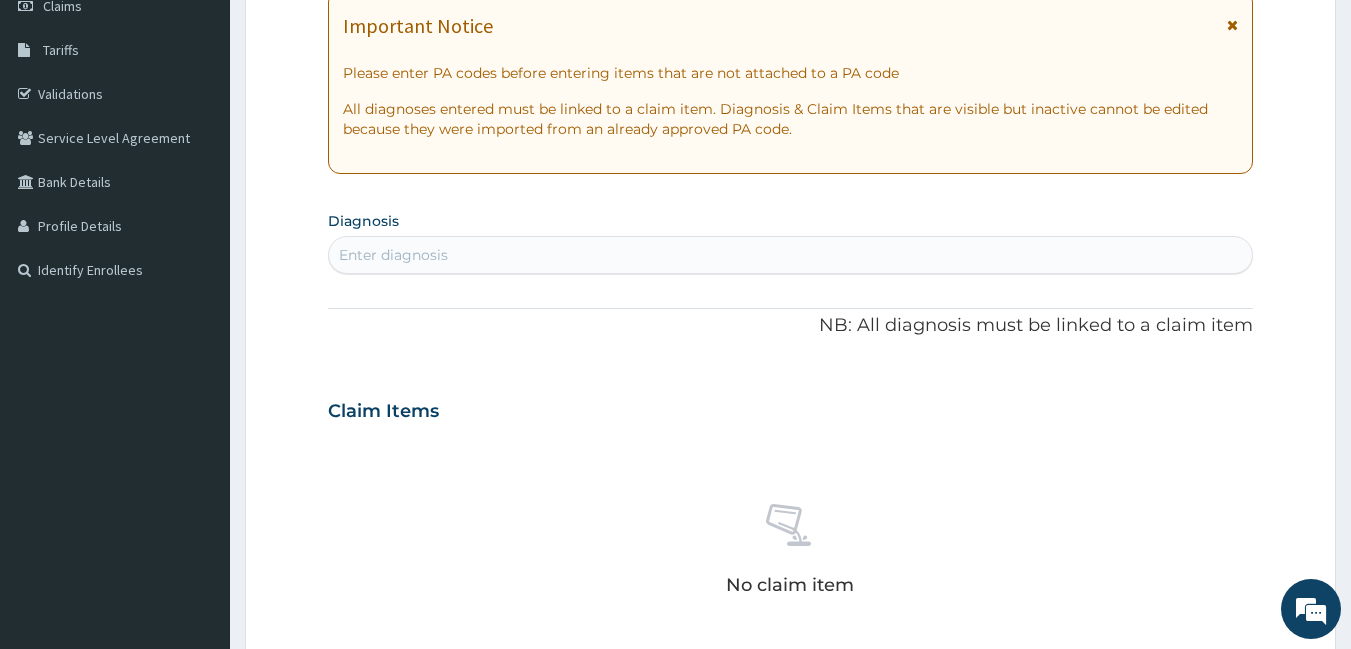 click on "Enter diagnosis" at bounding box center (393, 255) 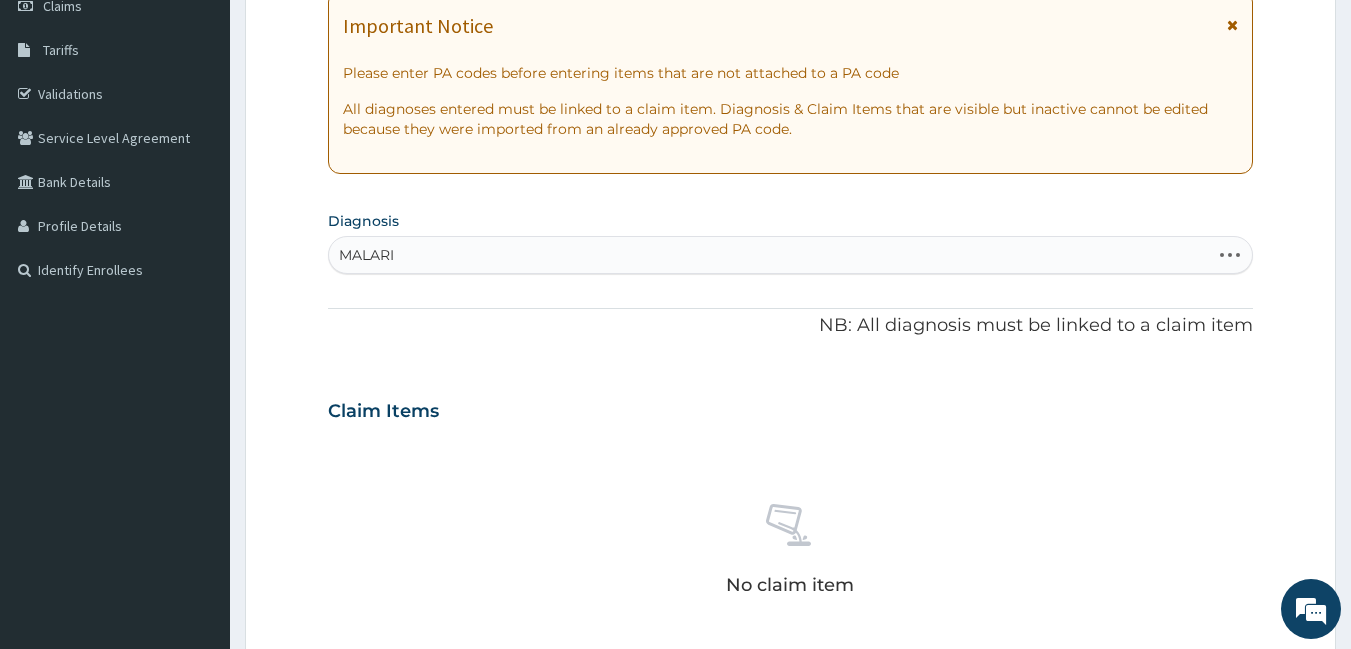 type on "MALARIA" 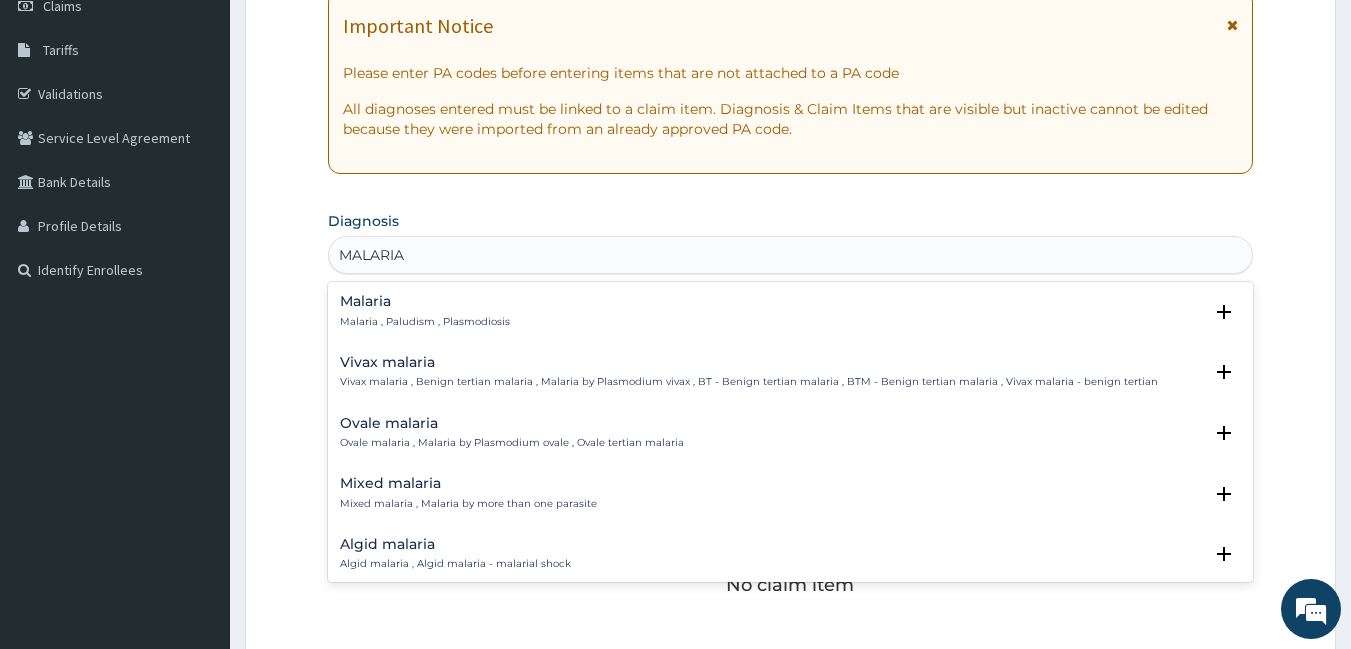 click on "Malaria , Paludism , Plasmodiosis" at bounding box center [425, 322] 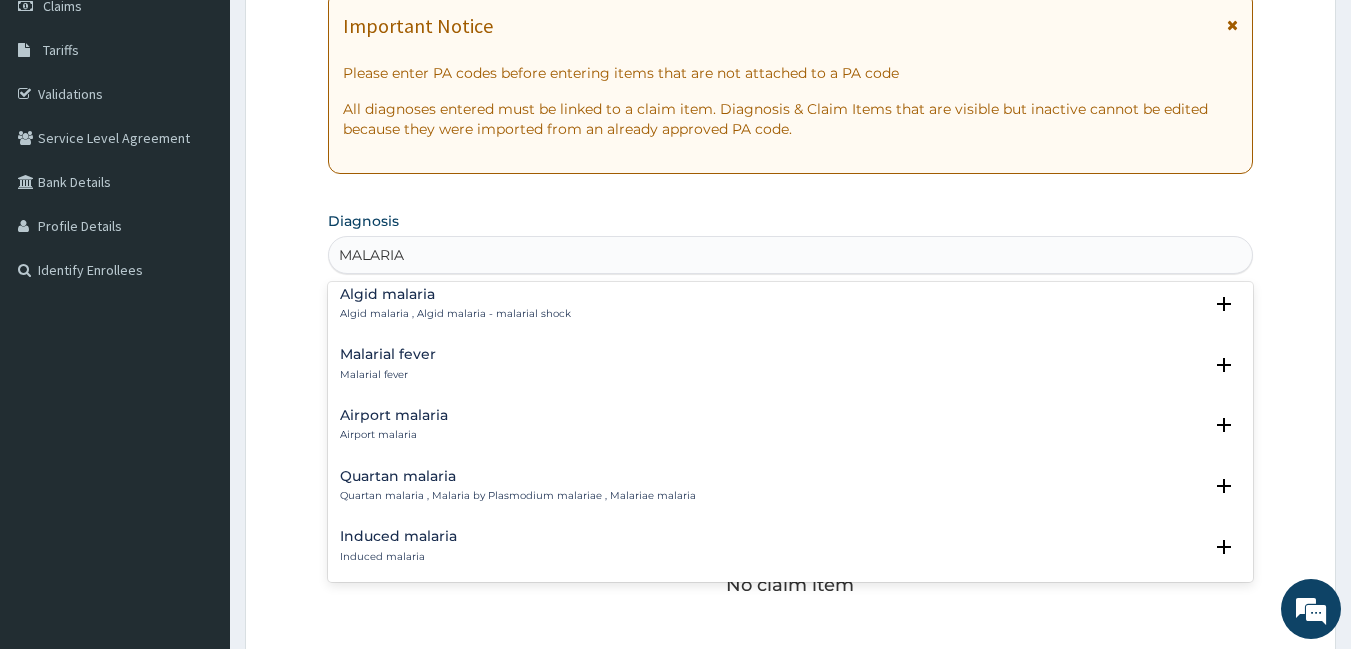 scroll, scrollTop: 380, scrollLeft: 0, axis: vertical 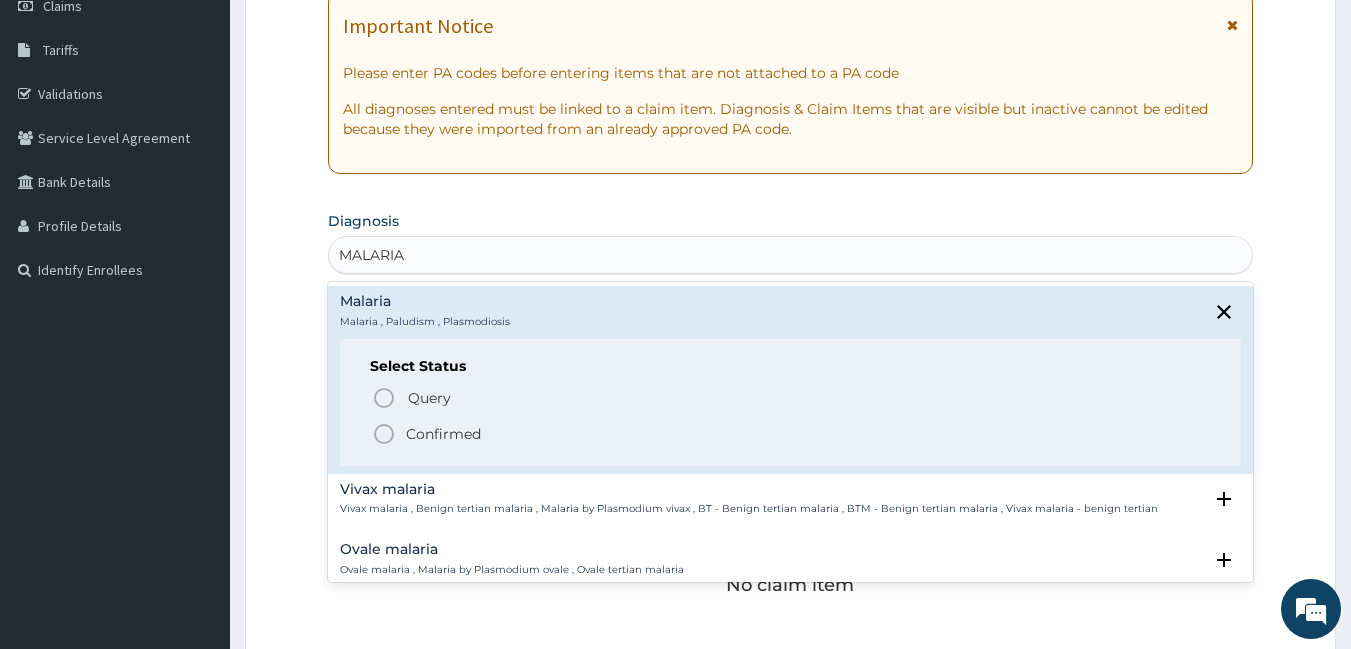 click 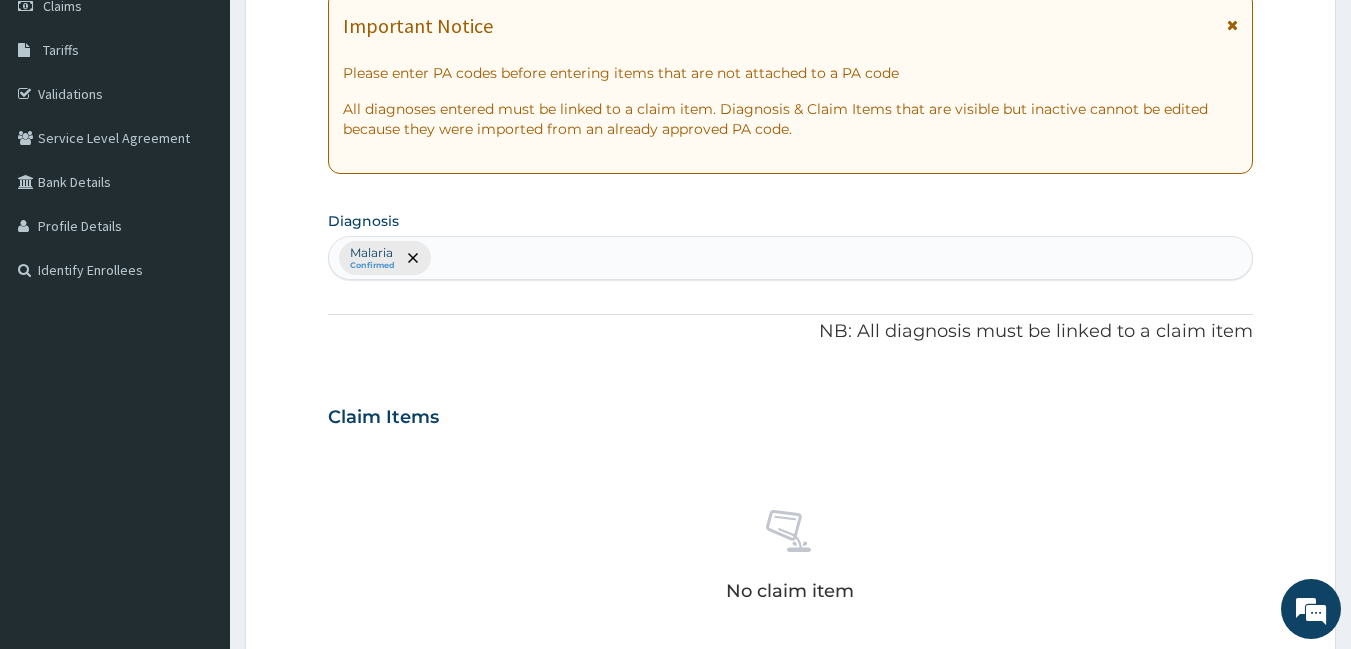 click on "Claim Items" at bounding box center [791, 413] 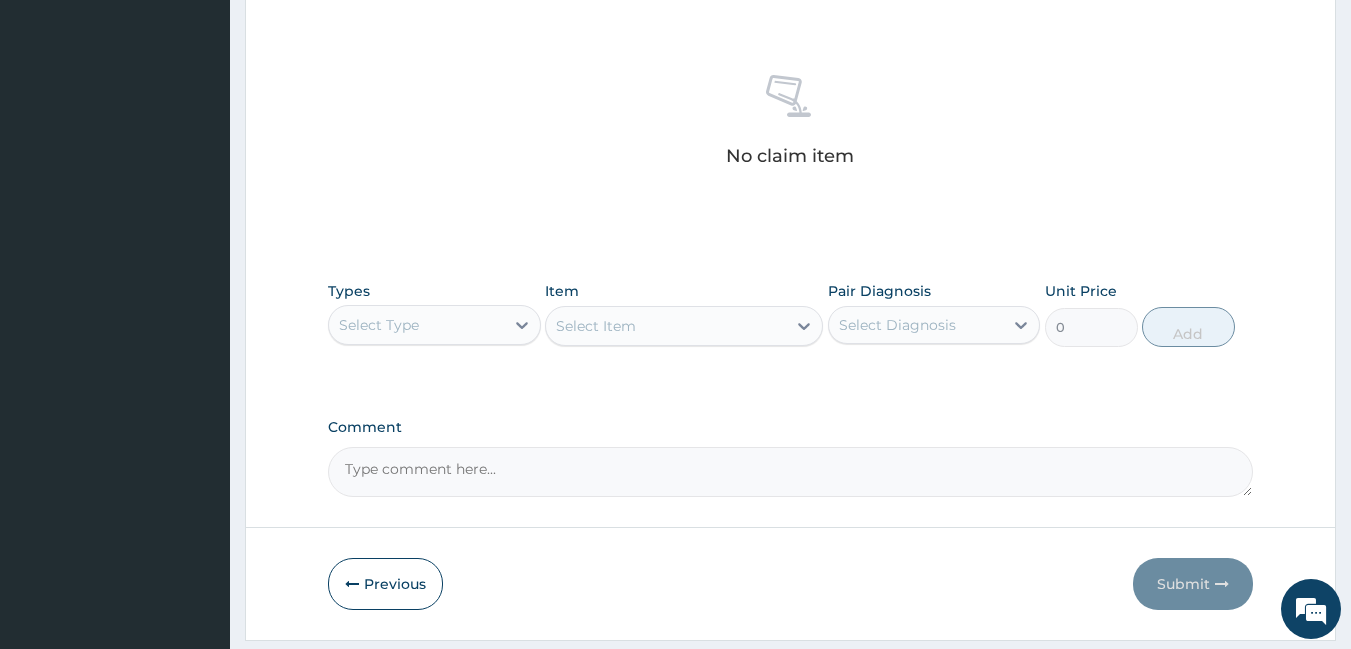 scroll, scrollTop: 780, scrollLeft: 0, axis: vertical 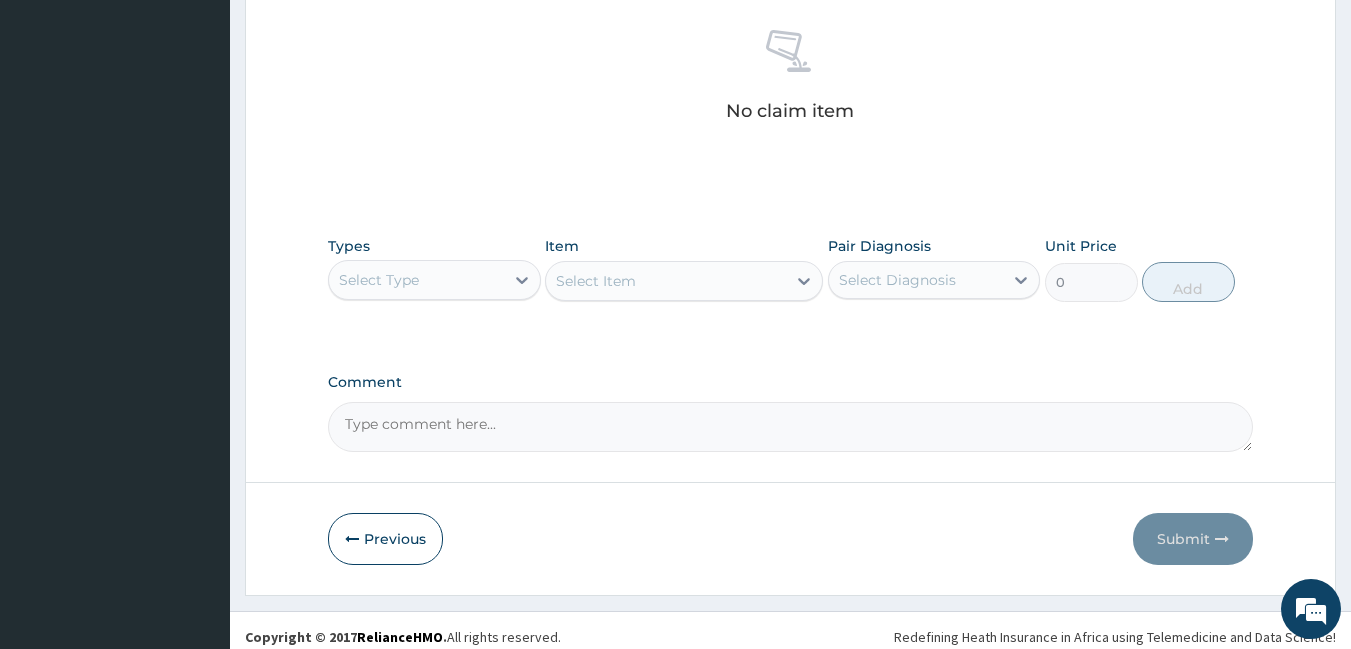 click on "Select Type" at bounding box center [416, 280] 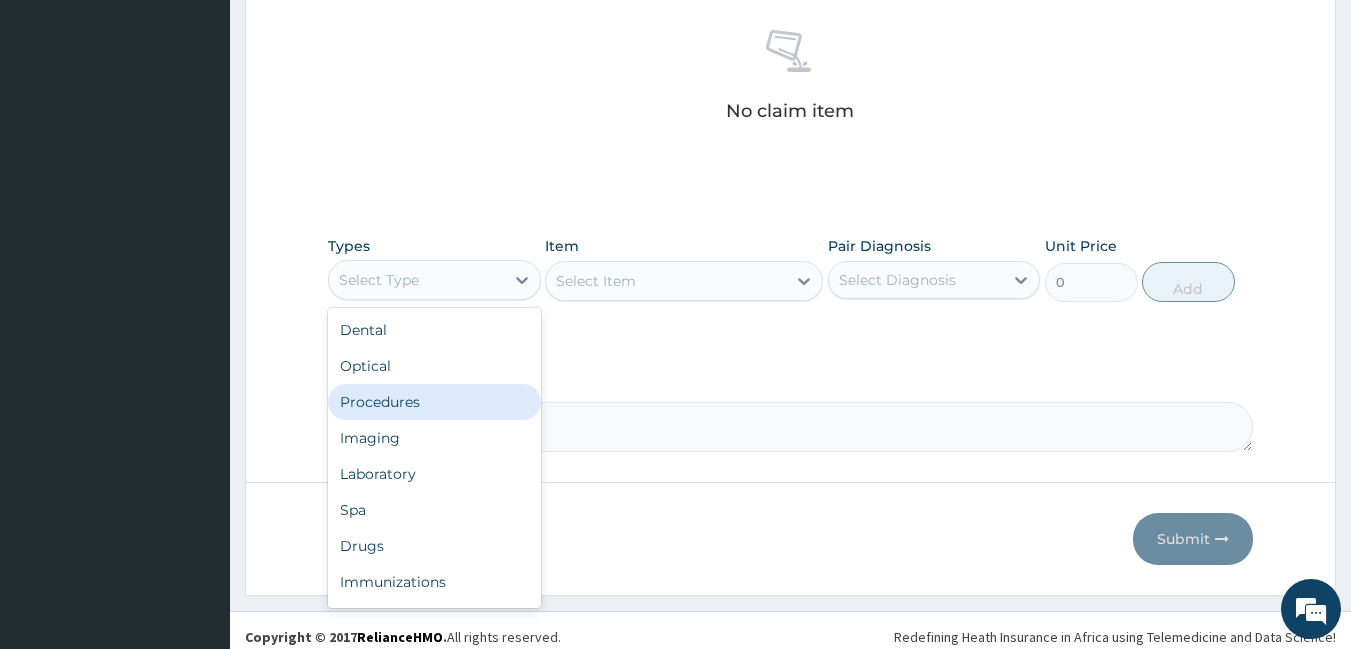 click on "Procedures" at bounding box center (434, 402) 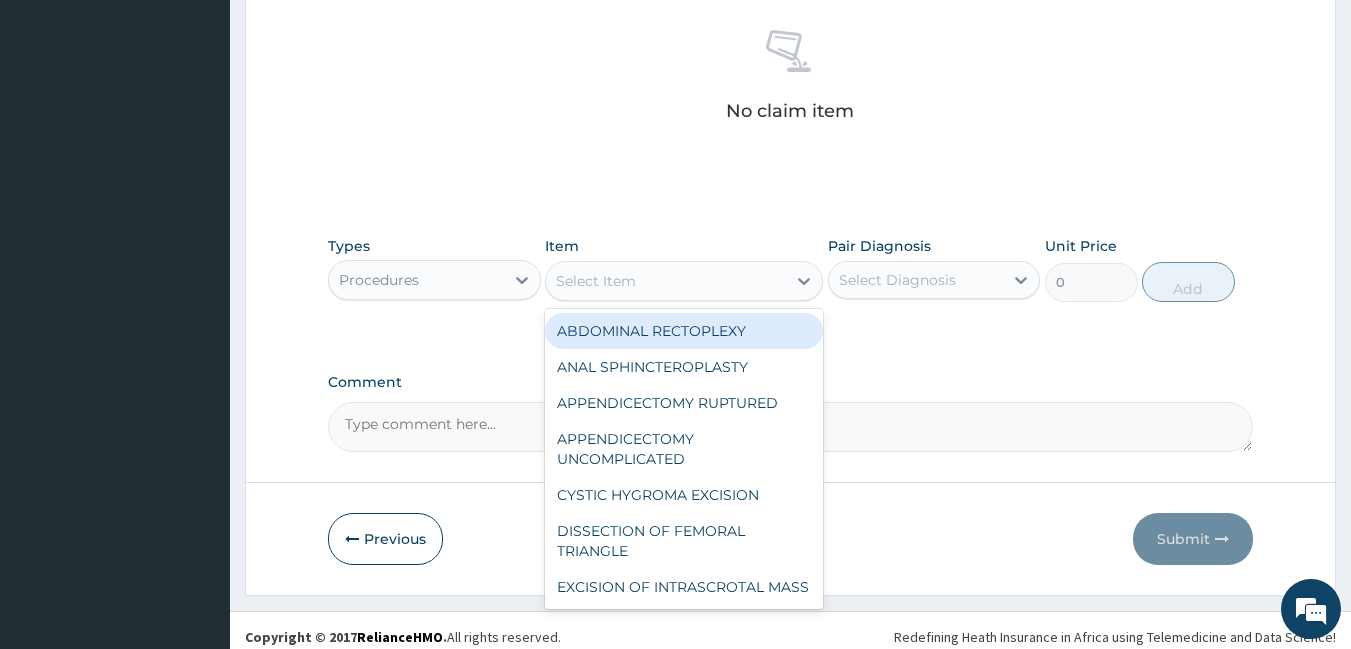 click on "Select Item" at bounding box center (666, 281) 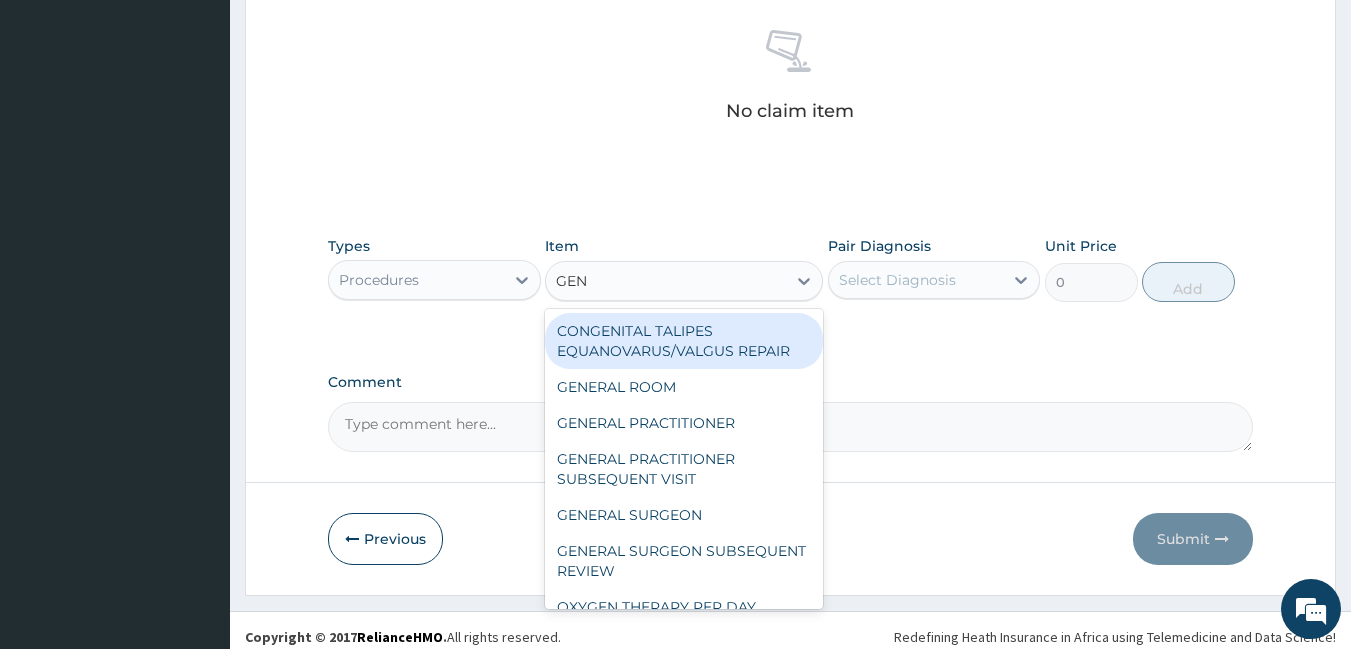 type on "GENE" 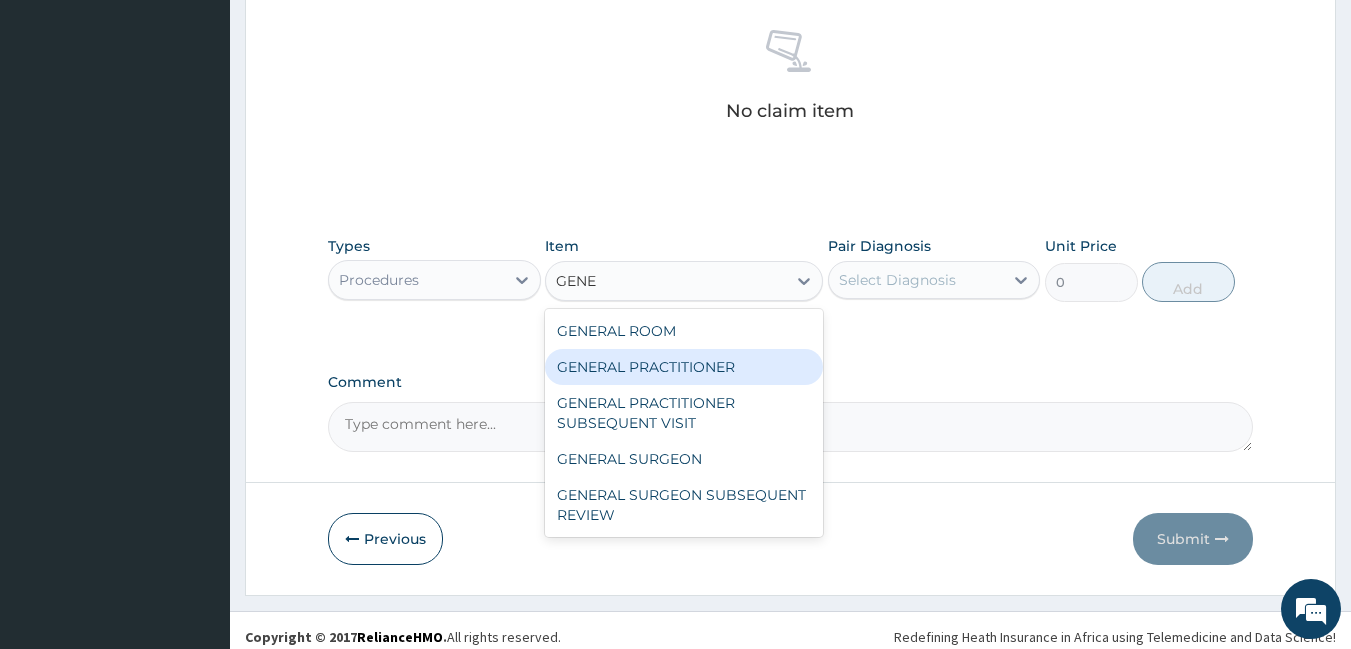 click on "GENERAL PRACTITIONER" at bounding box center (684, 367) 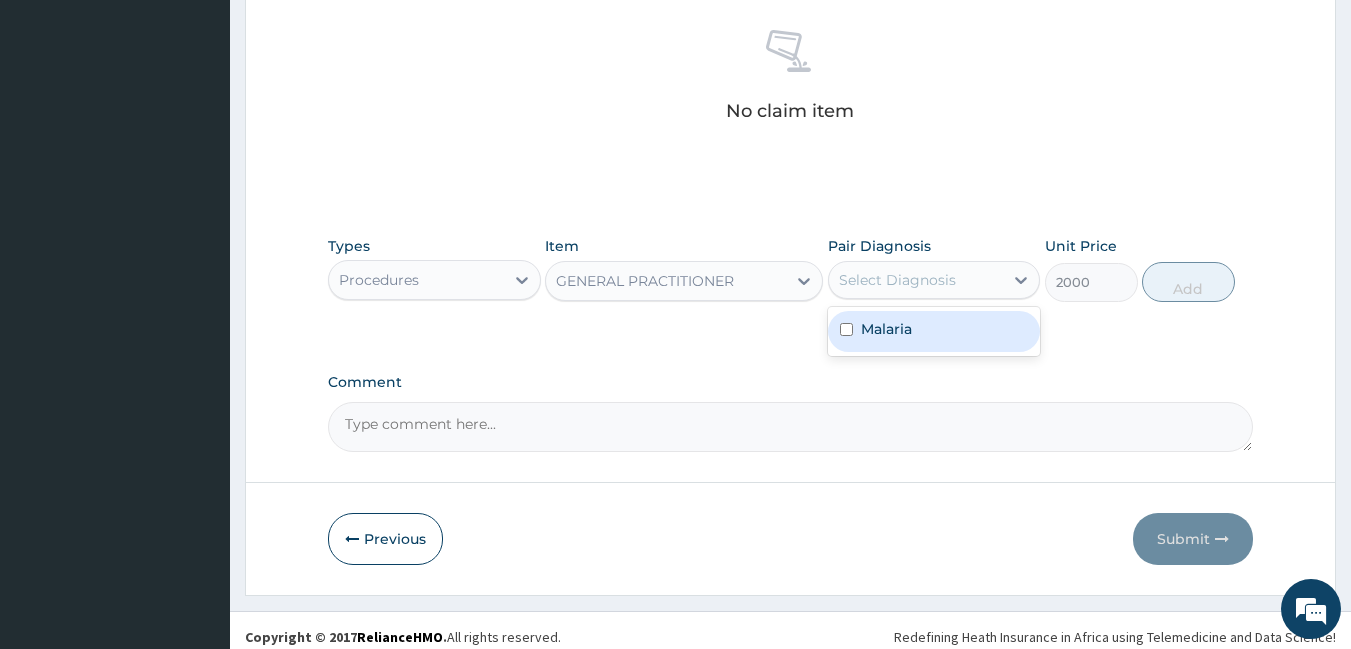 click on "Select Diagnosis" at bounding box center (916, 280) 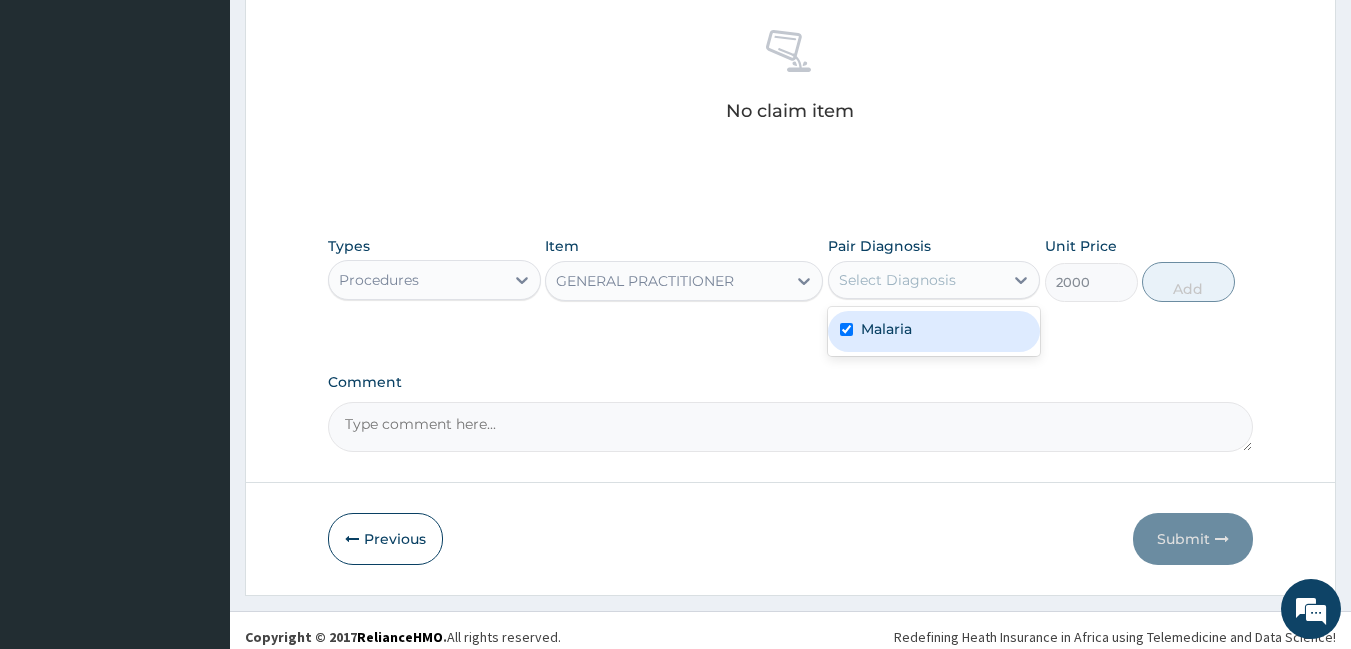 checkbox on "true" 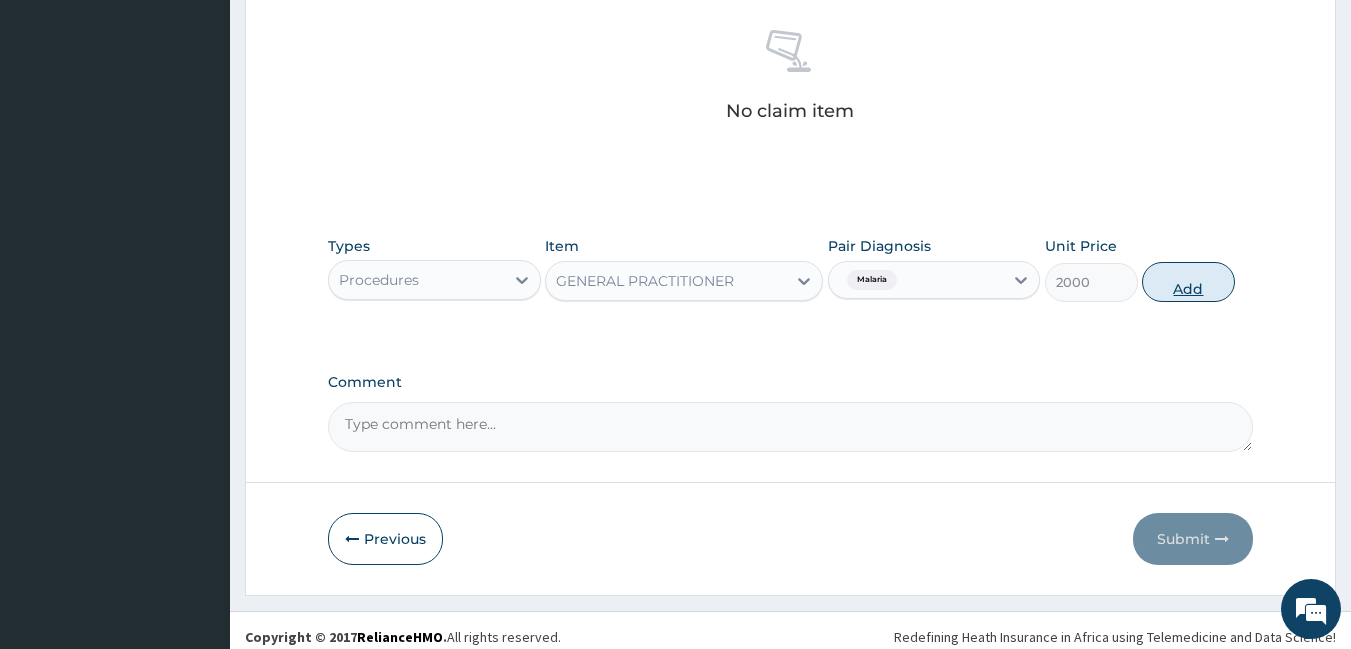 click on "Add" at bounding box center (1188, 282) 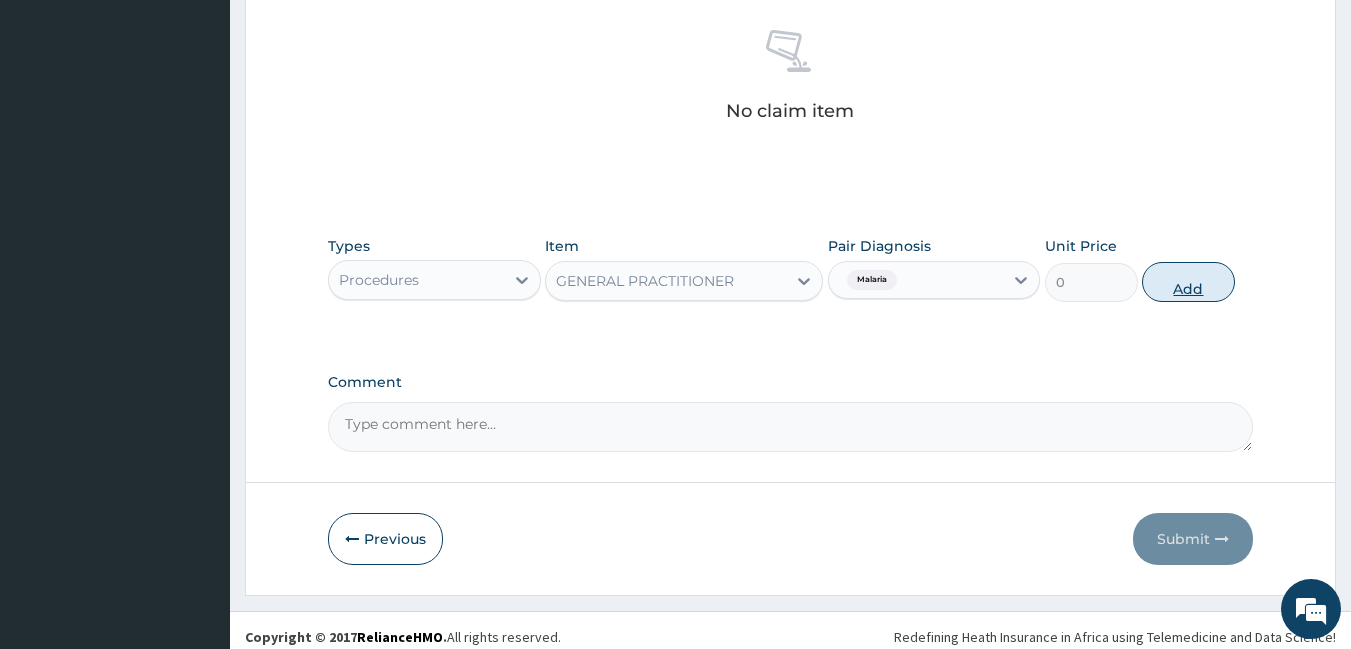 scroll, scrollTop: 713, scrollLeft: 0, axis: vertical 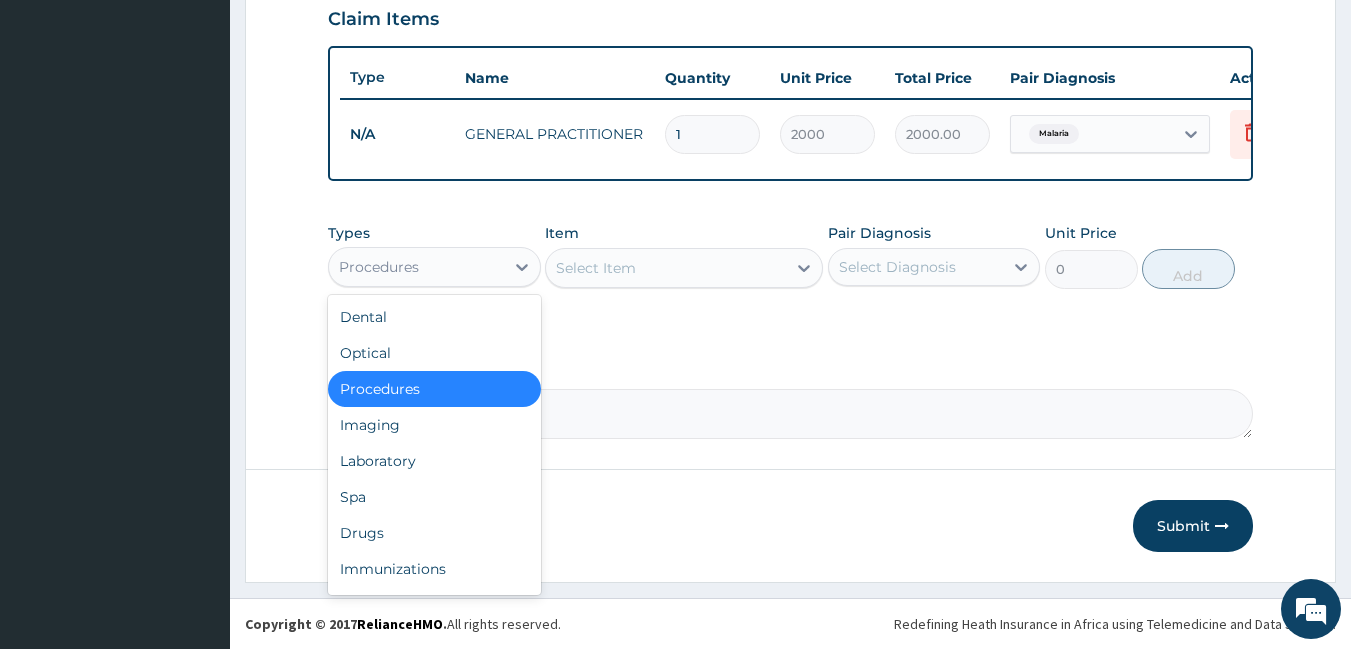 click on "Procedures" at bounding box center (379, 267) 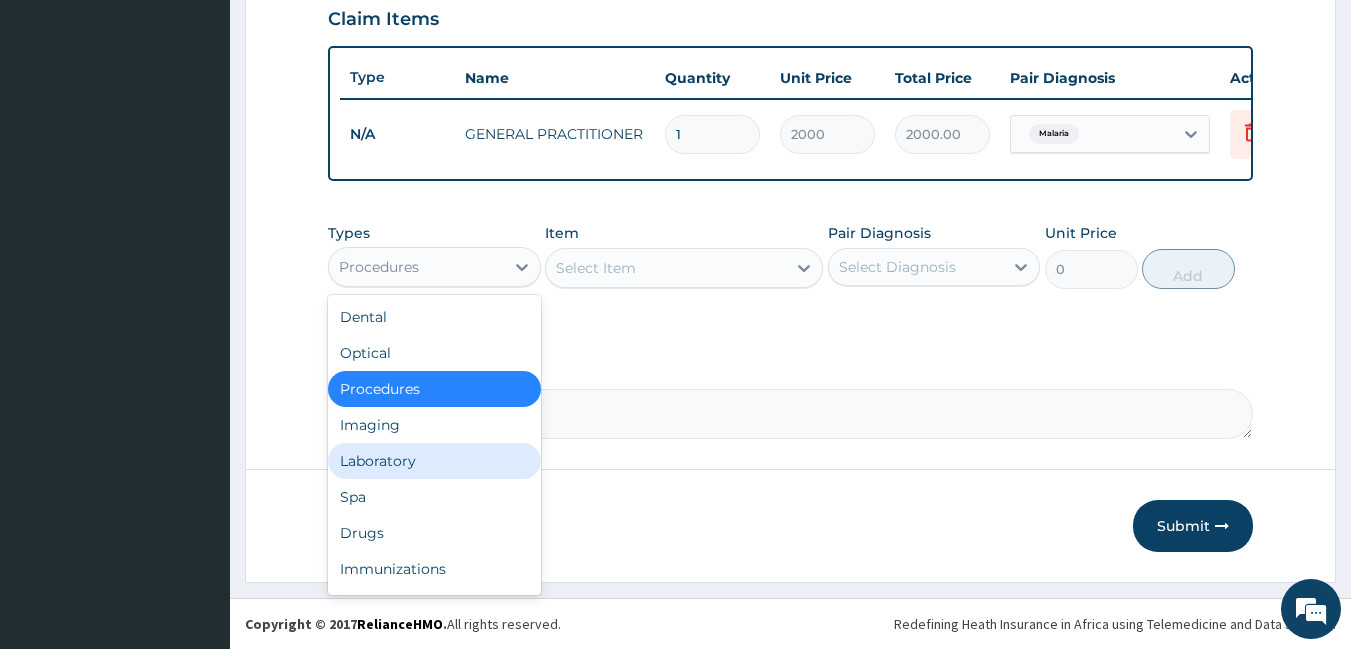 click on "Laboratory" at bounding box center (434, 461) 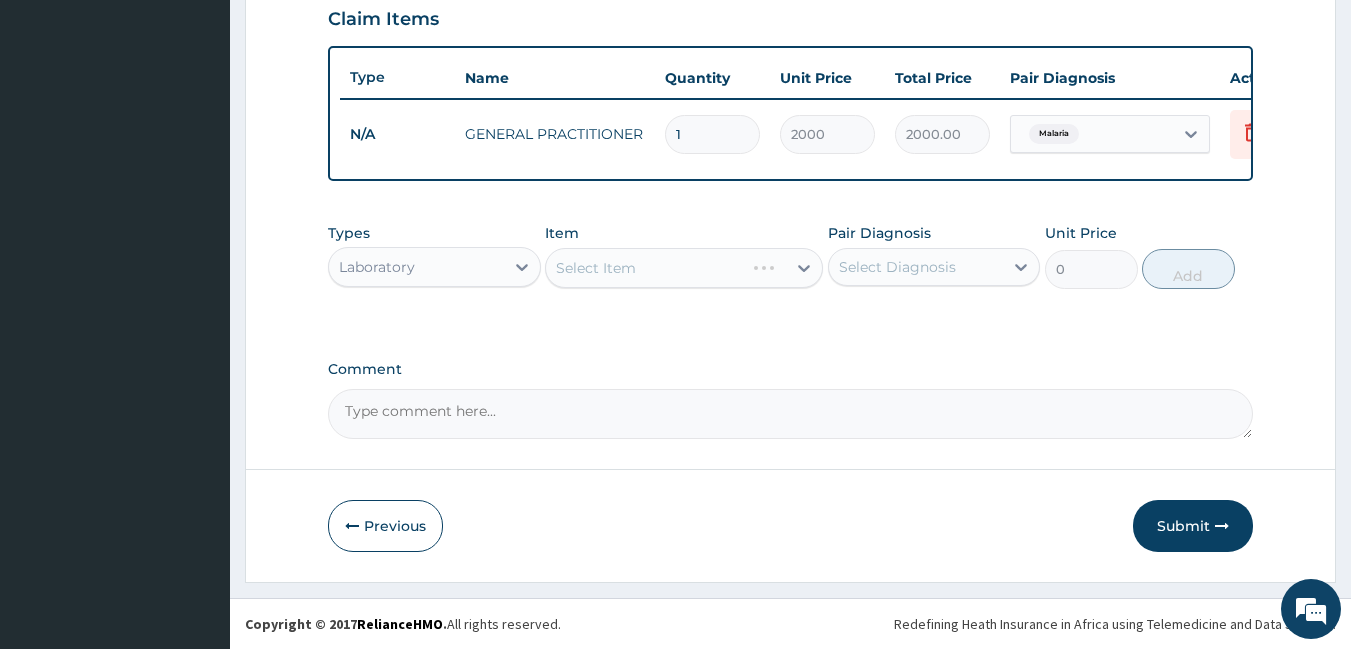 click on "Select Item" at bounding box center [684, 268] 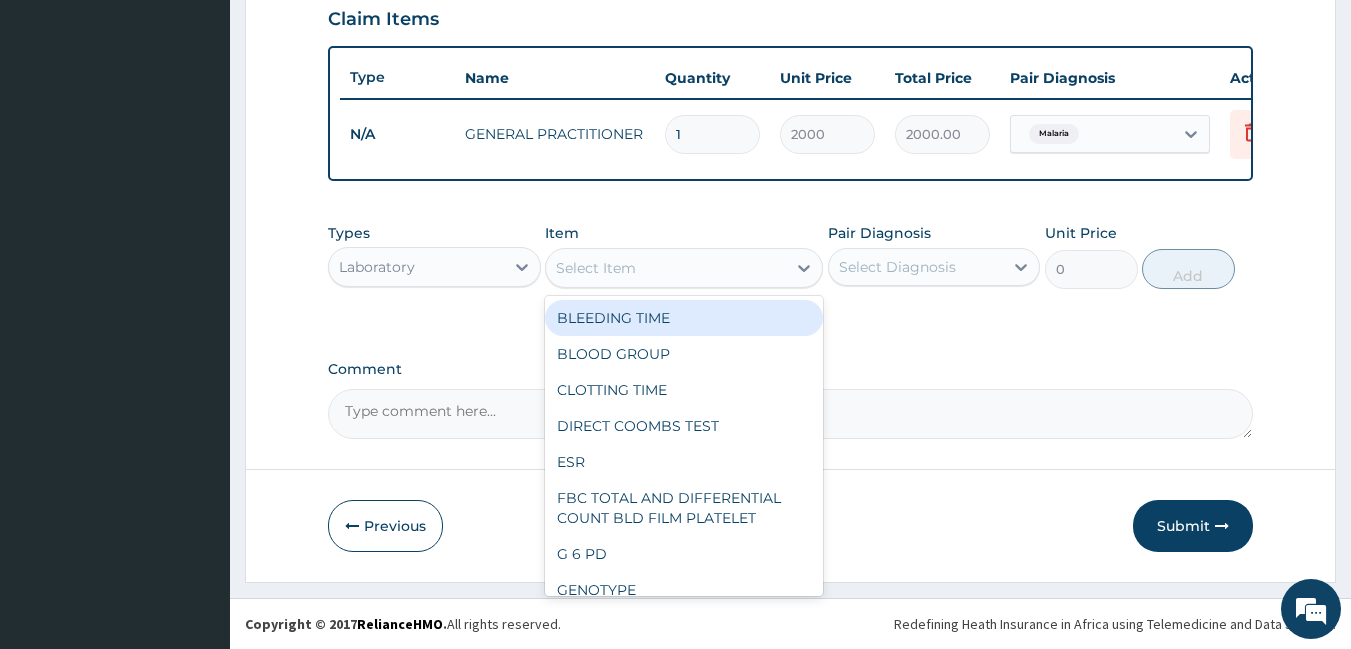 click on "Select Item" at bounding box center [666, 268] 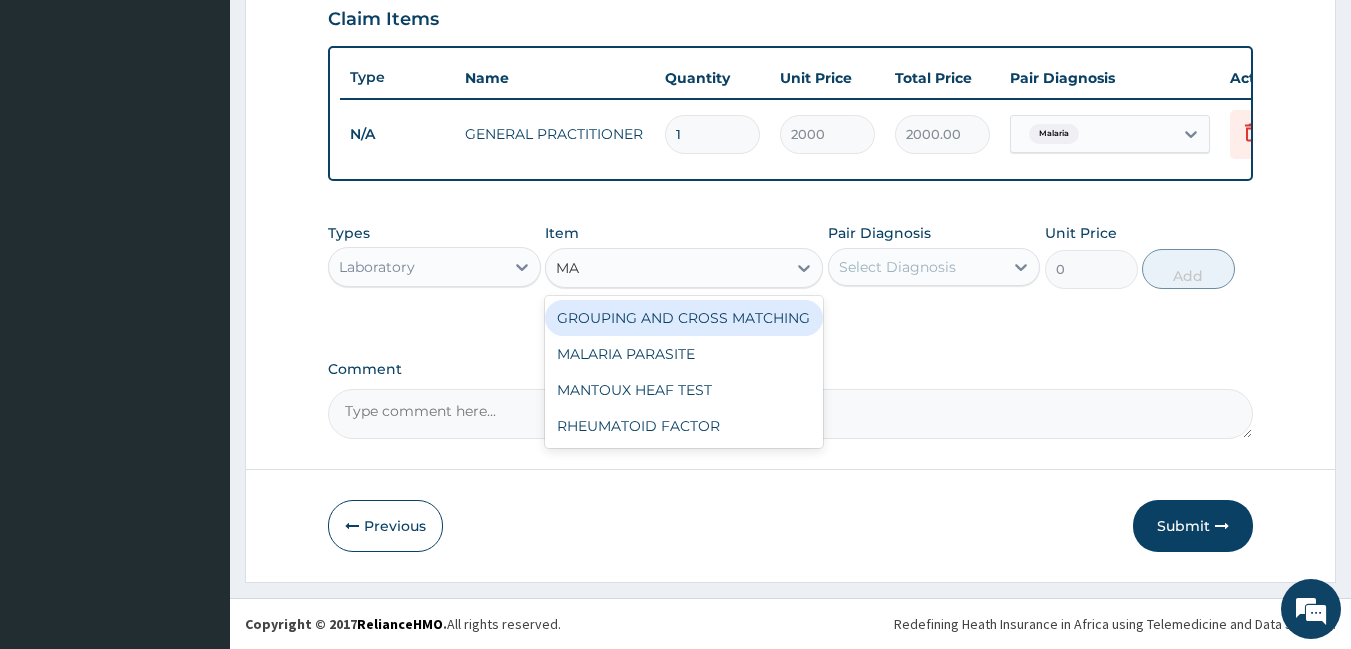 type on "MAL" 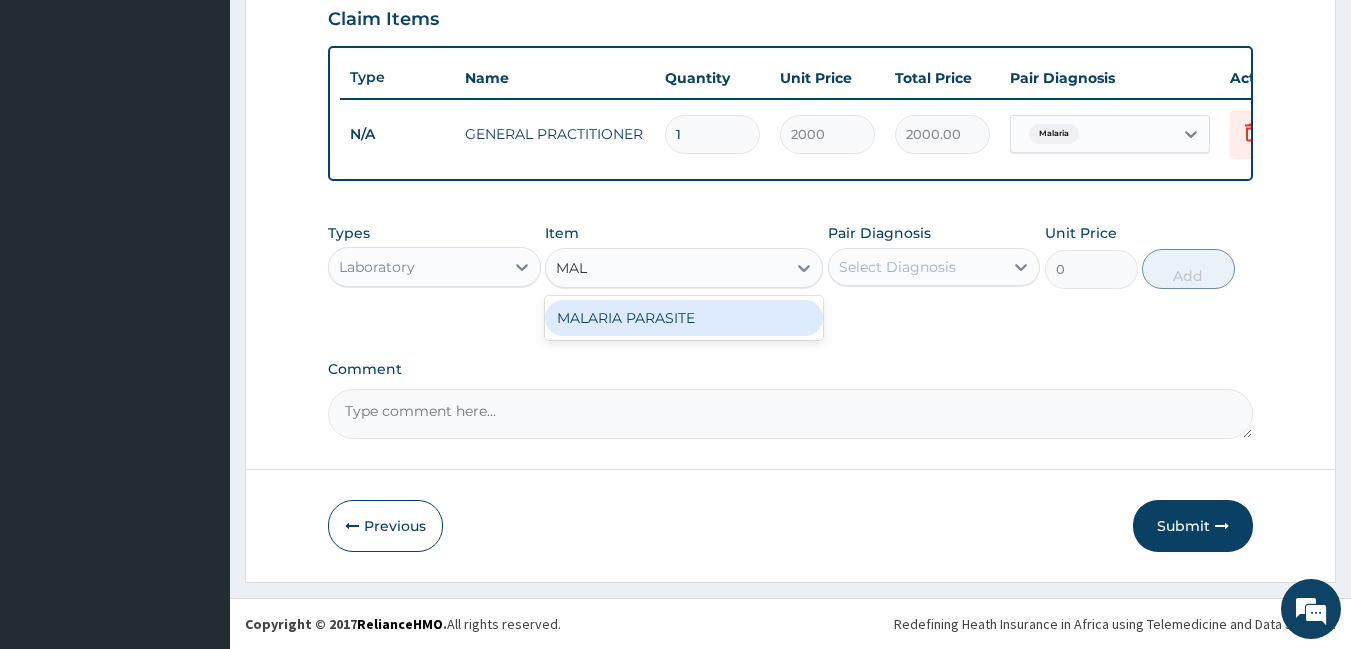 click on "MALARIA PARASITE" at bounding box center (684, 318) 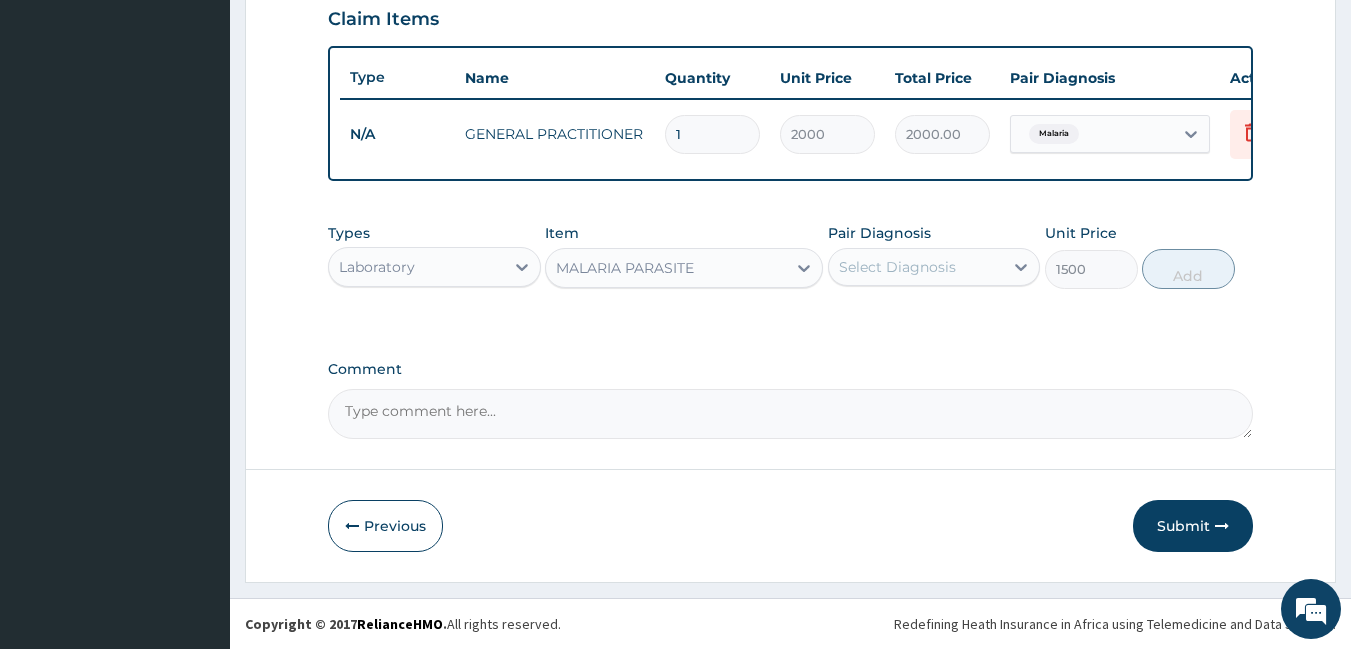 click on "Select Diagnosis" at bounding box center [897, 267] 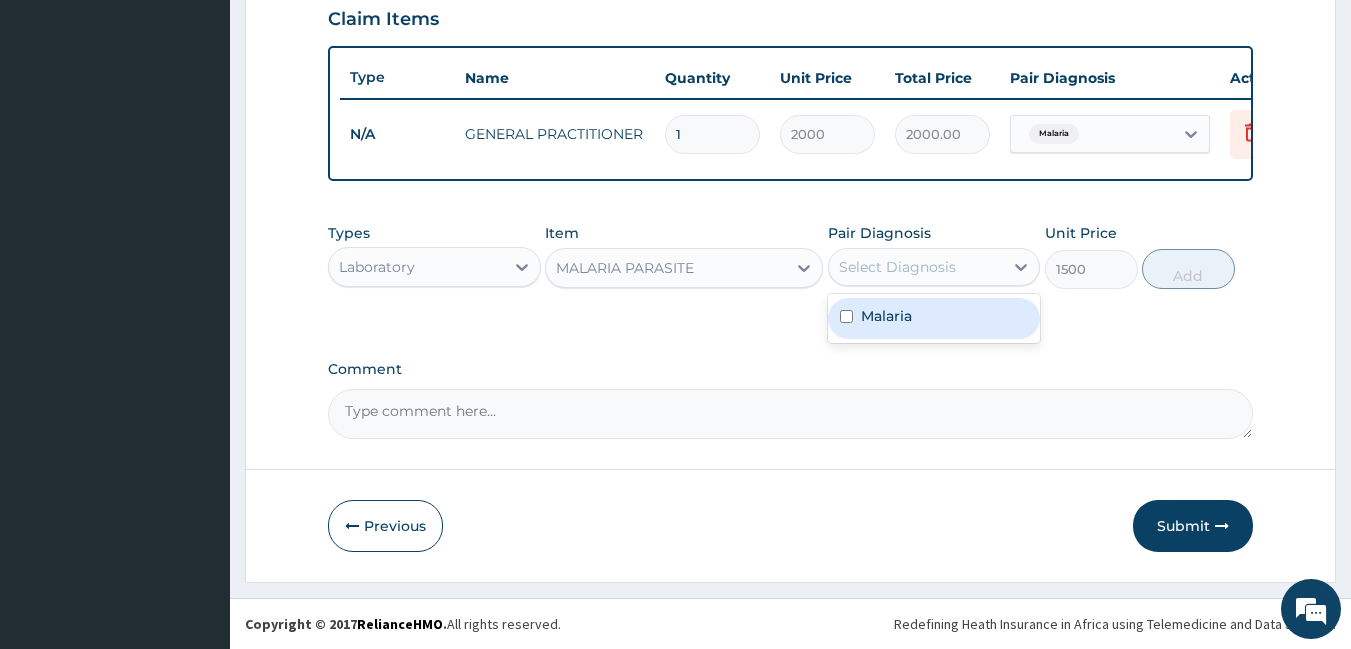 click on "Malaria" at bounding box center (934, 318) 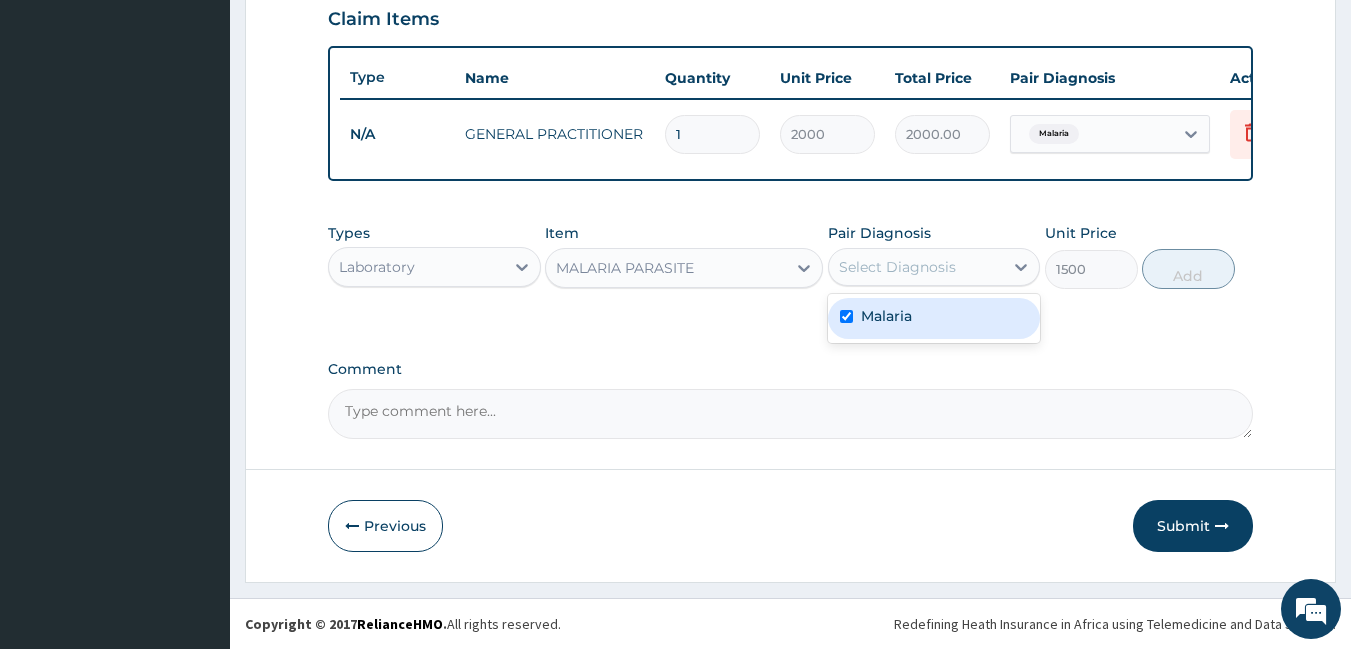 checkbox on "true" 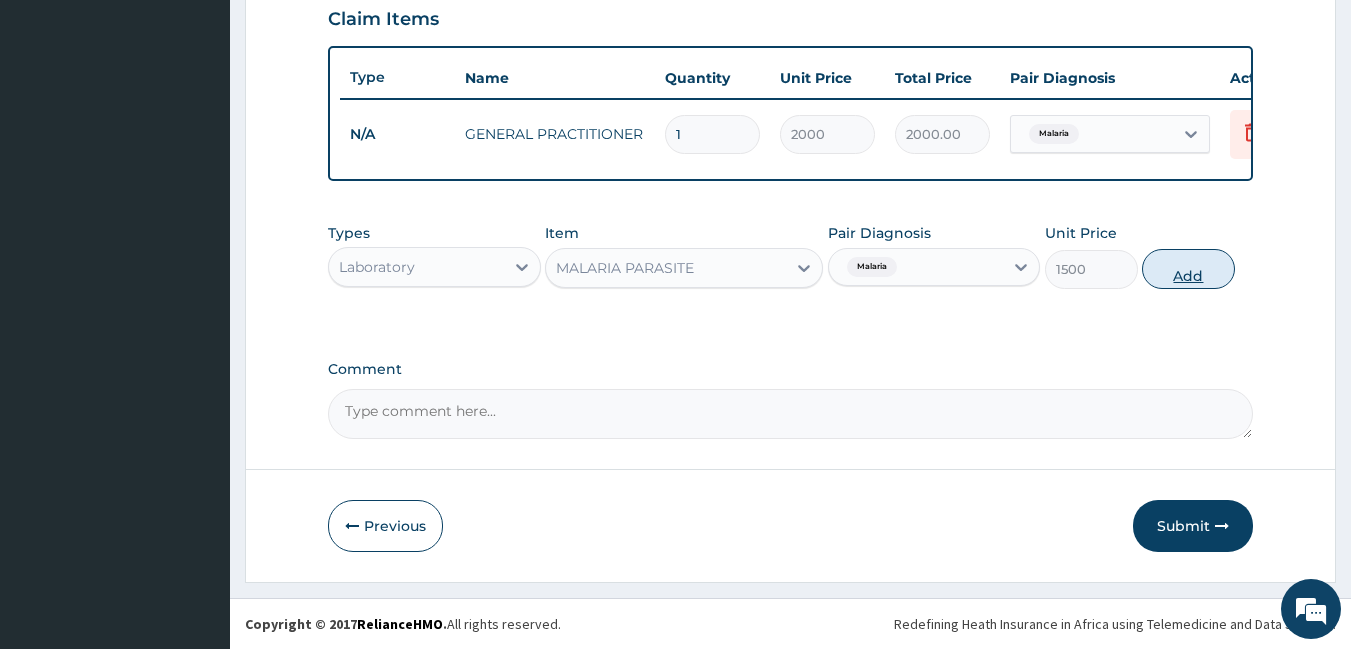 click on "Add" at bounding box center [1188, 269] 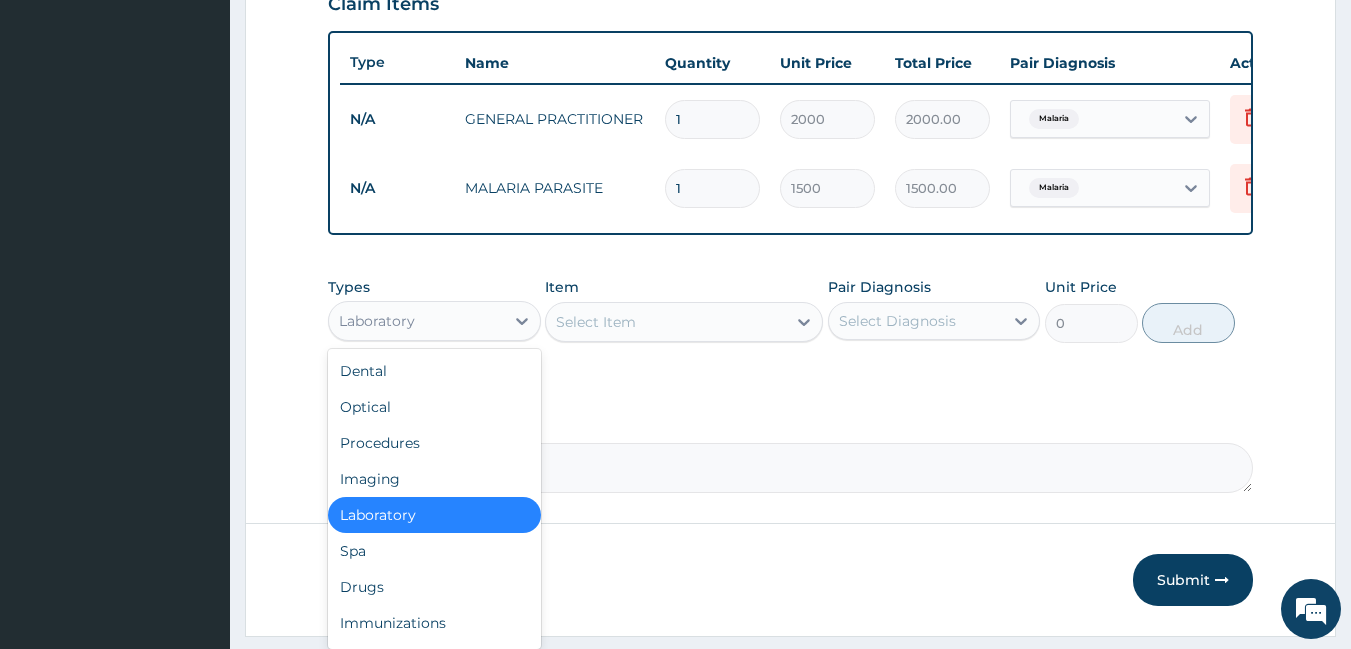 click on "Laboratory" at bounding box center (377, 321) 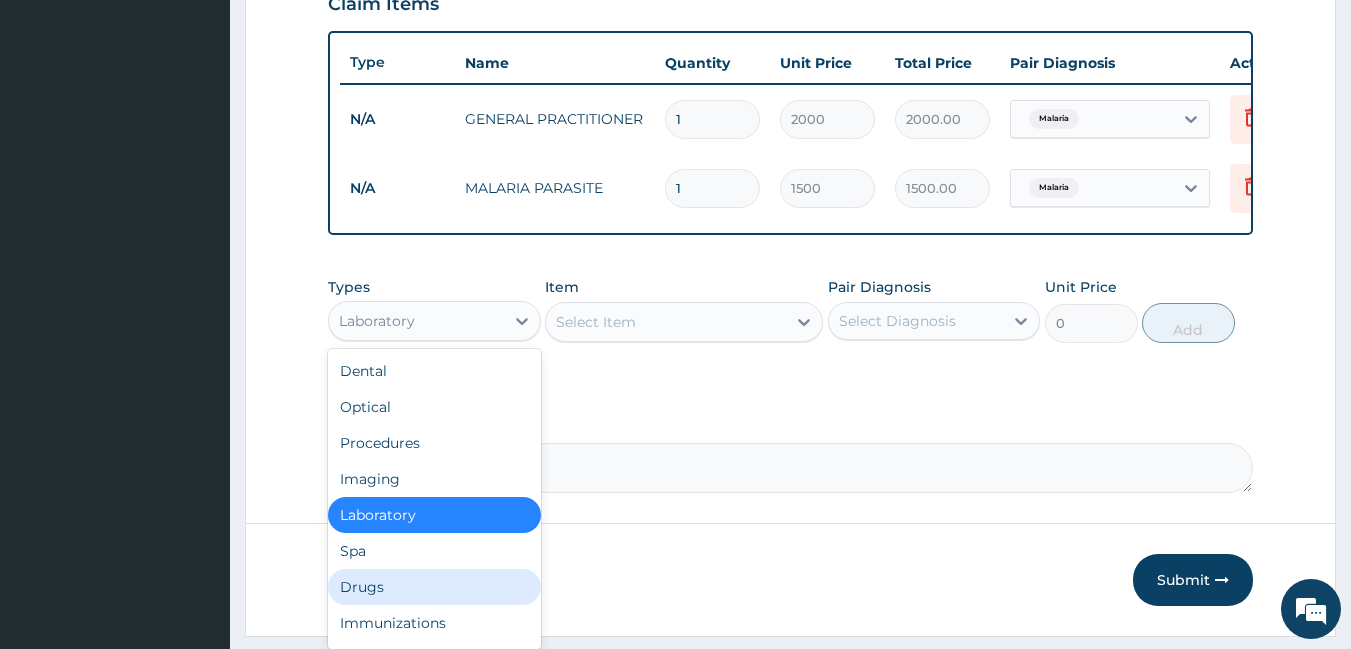 scroll, scrollTop: 68, scrollLeft: 0, axis: vertical 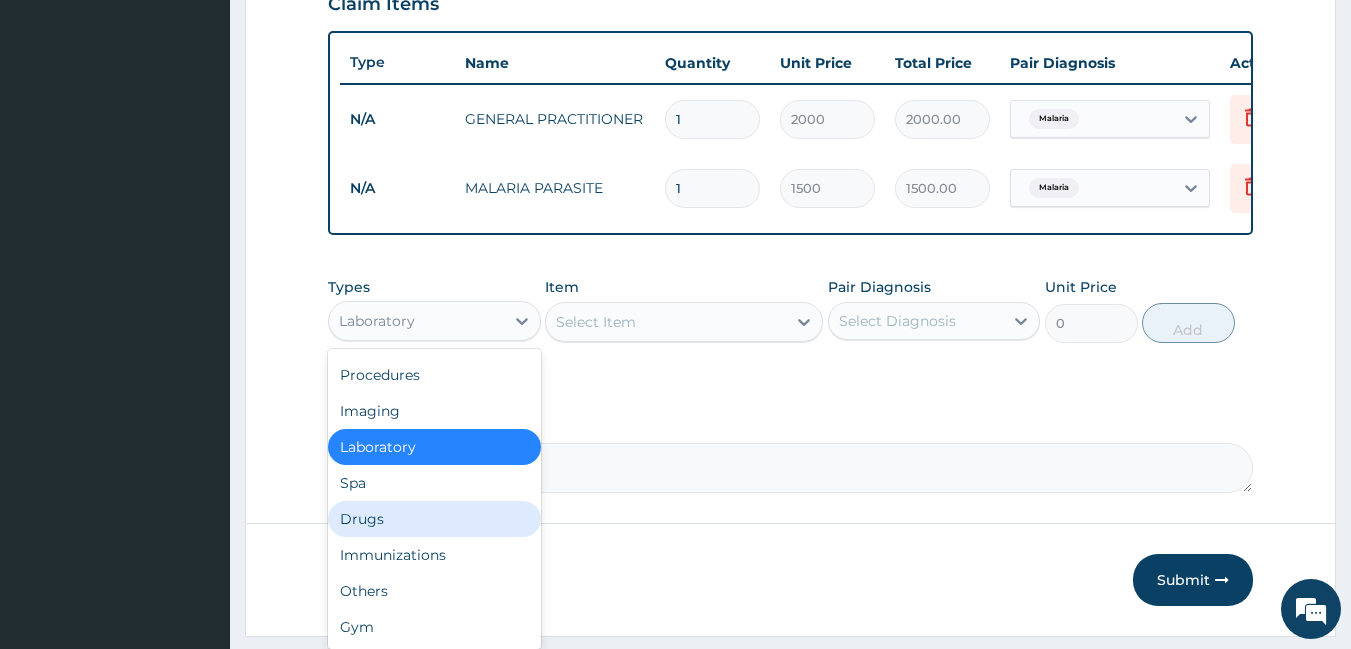 click on "Drugs" at bounding box center [434, 519] 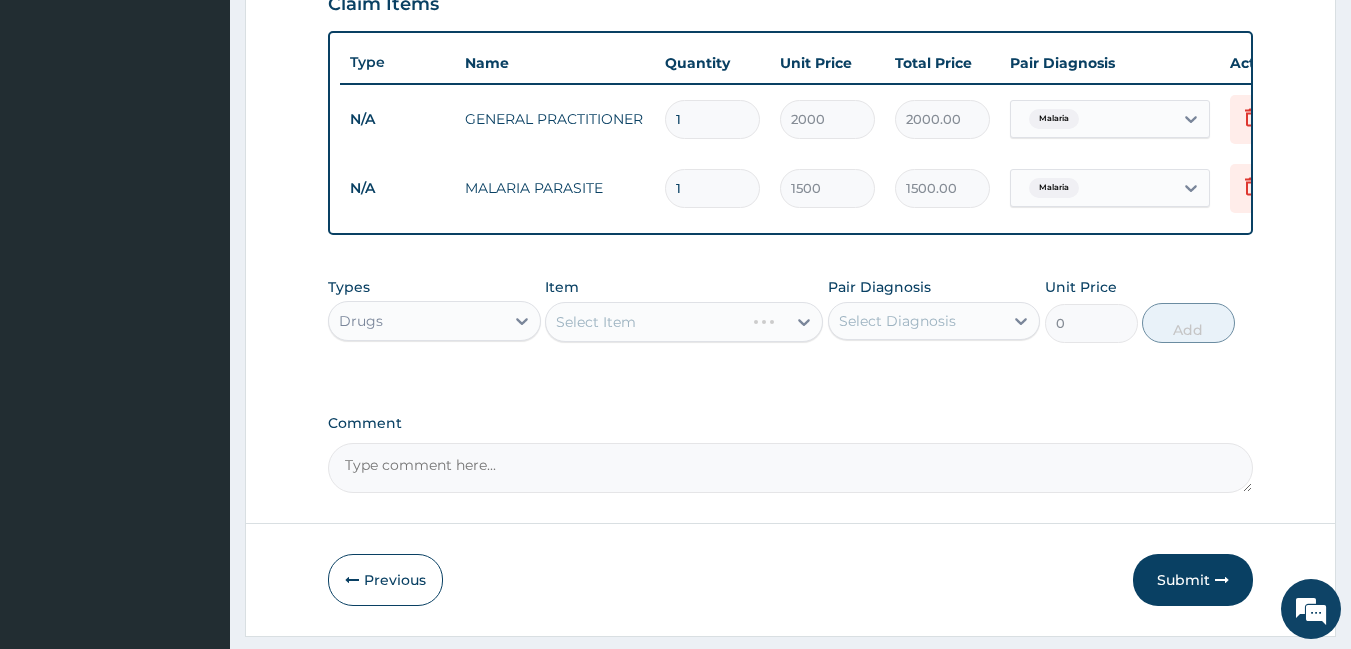 click on "Select Item" at bounding box center (684, 322) 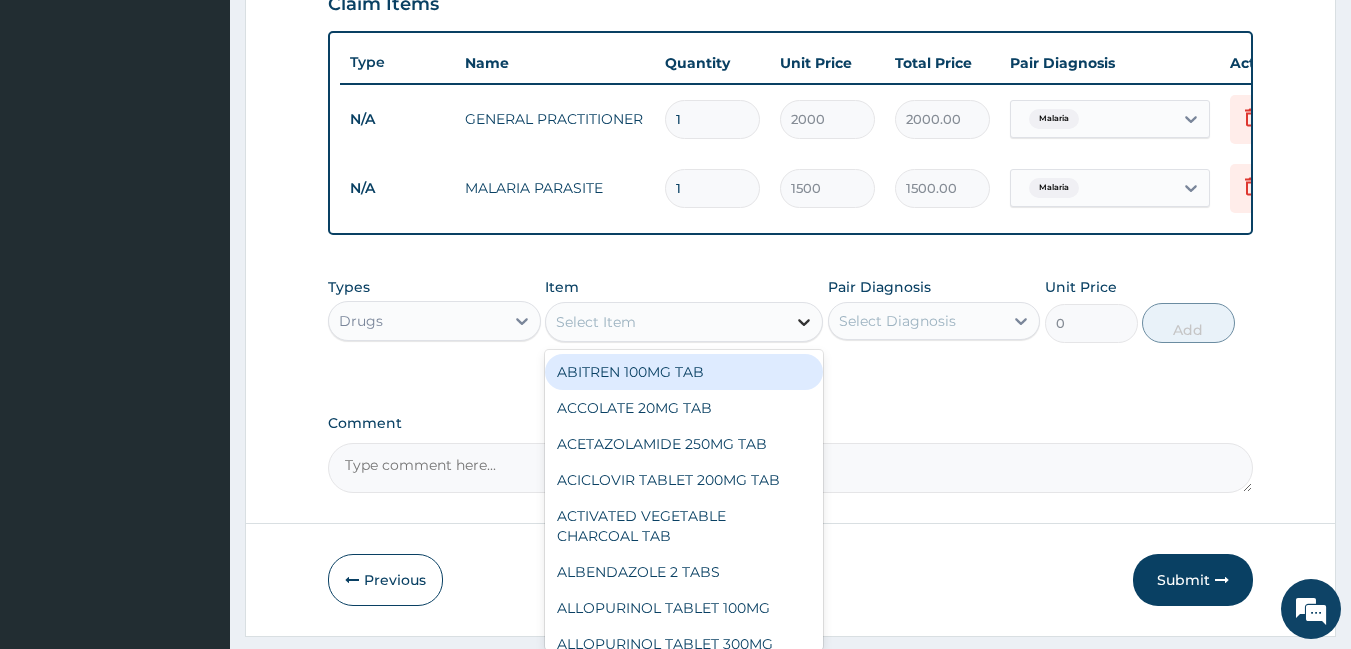 click at bounding box center [804, 322] 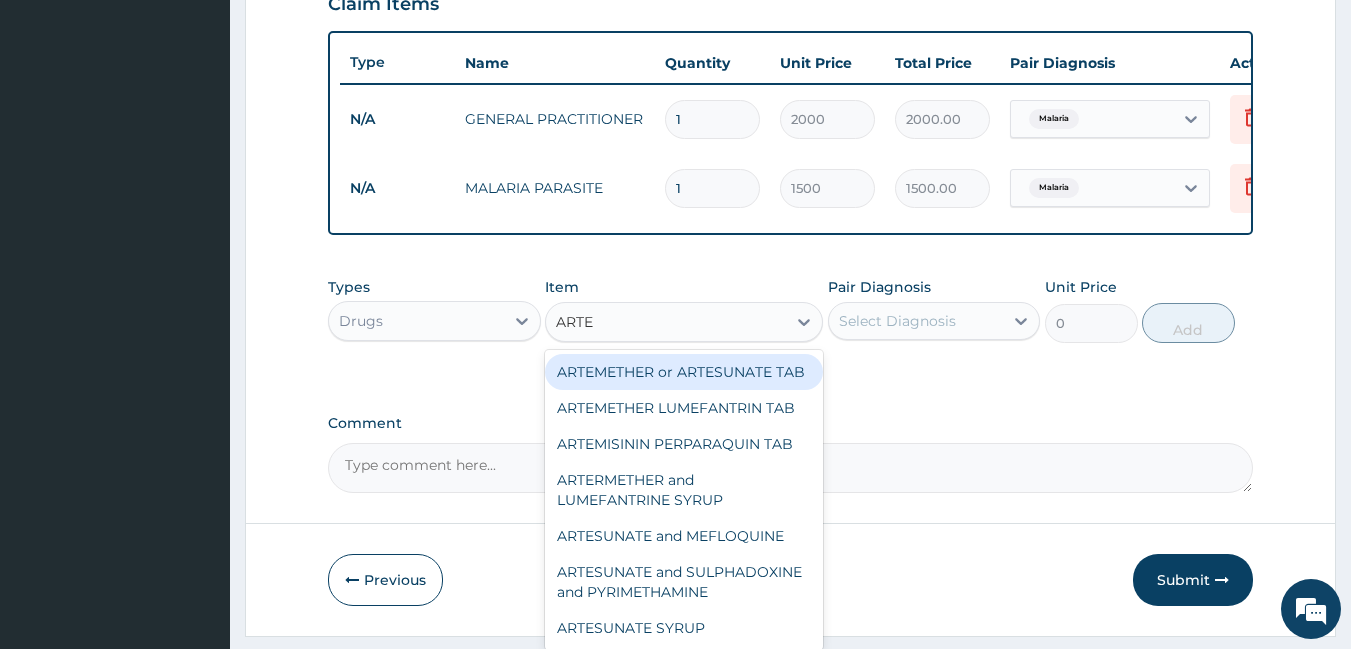 type on "ARTEM" 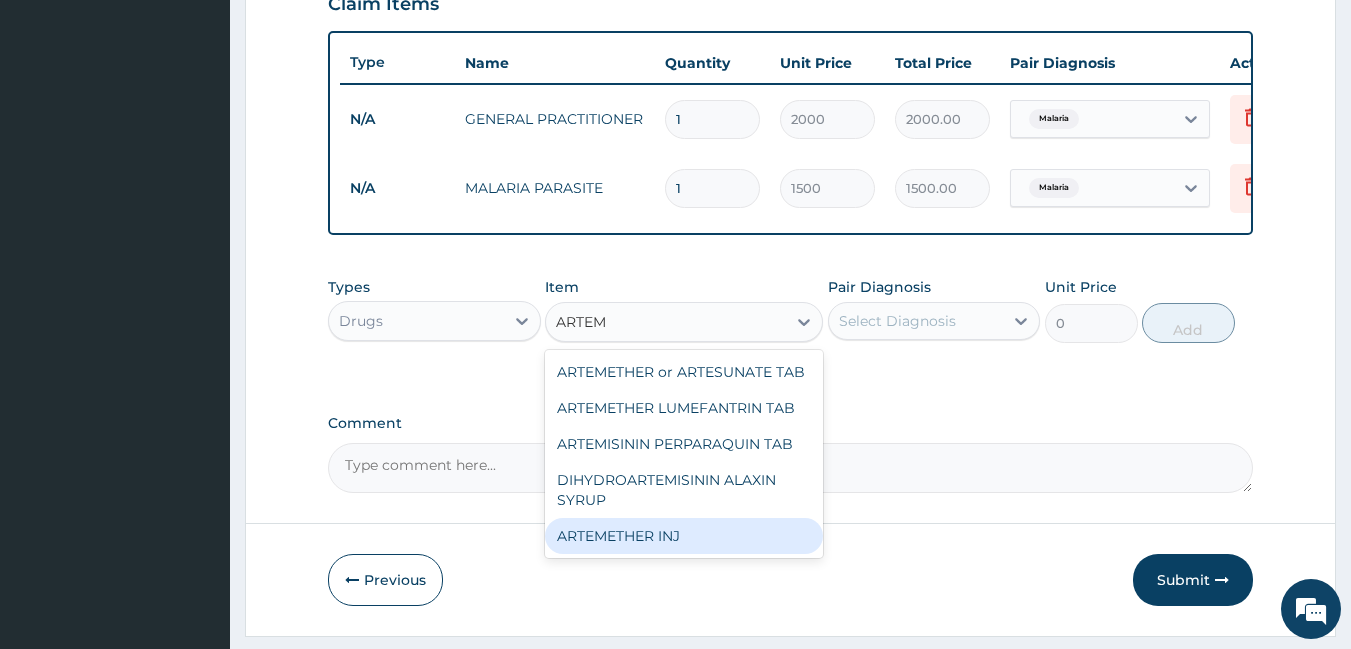 click on "ARTEMETHER INJ" at bounding box center [684, 536] 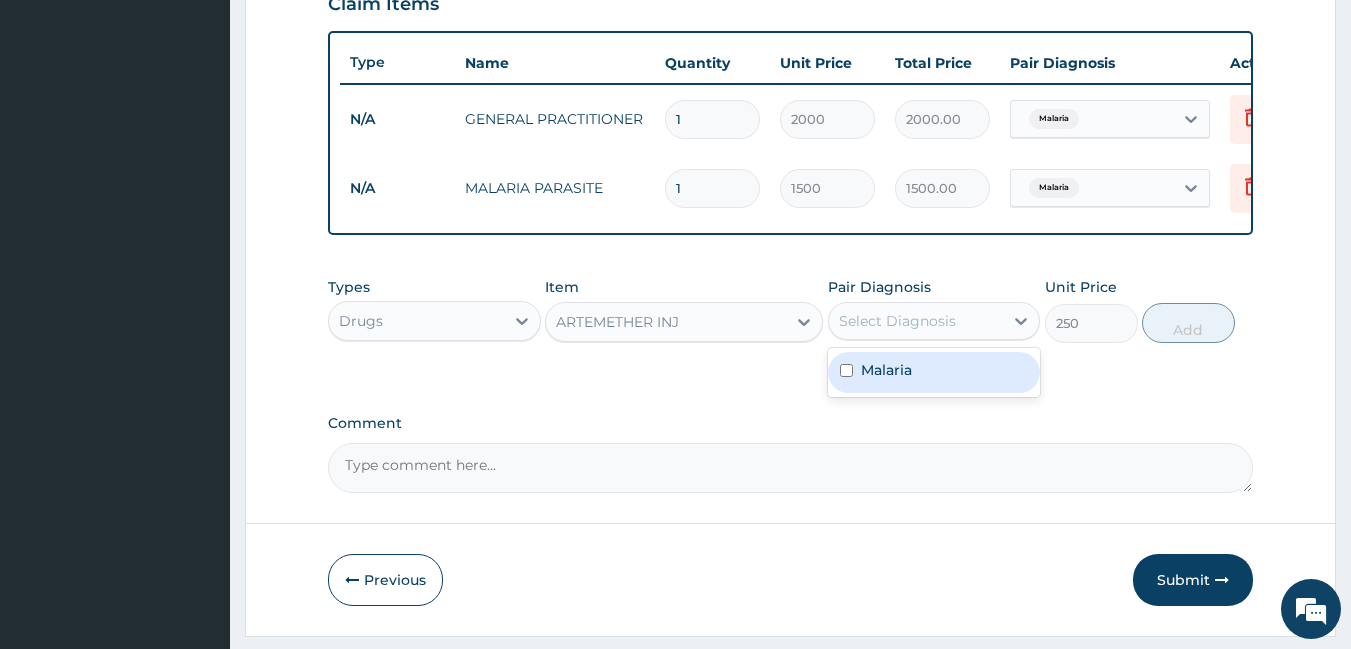 click on "Select Diagnosis" at bounding box center (897, 321) 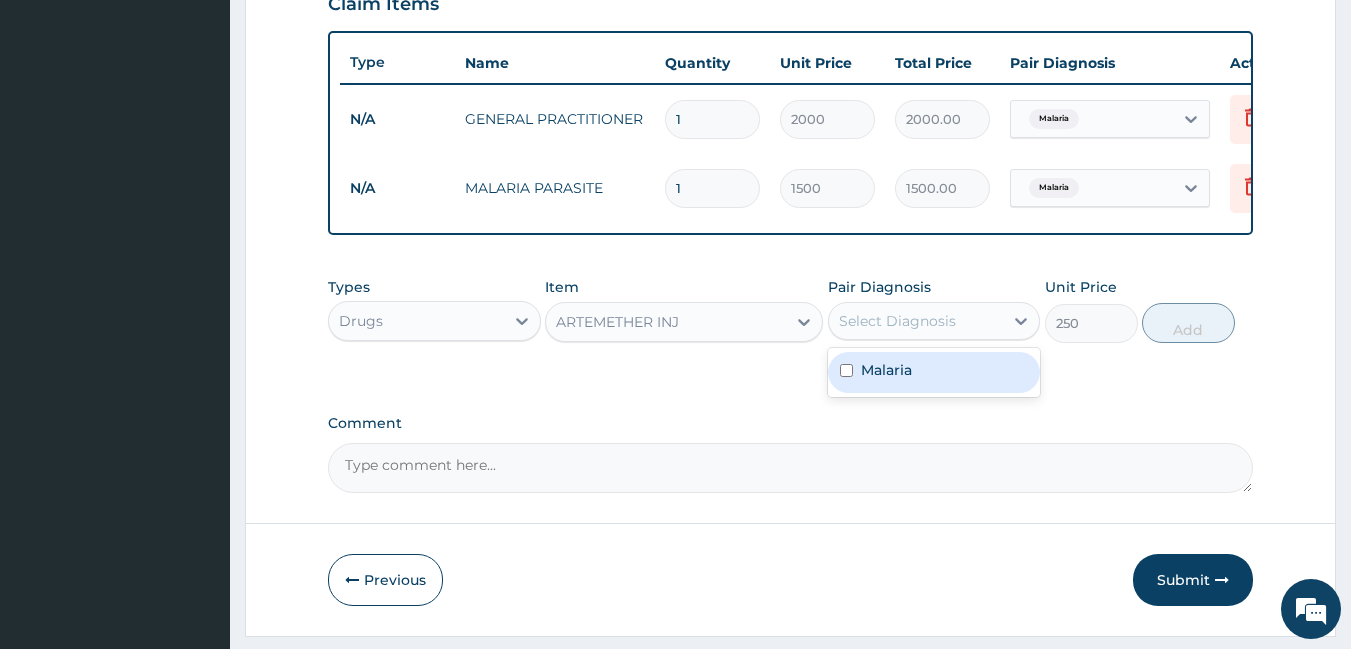 click on "Malaria" at bounding box center [886, 370] 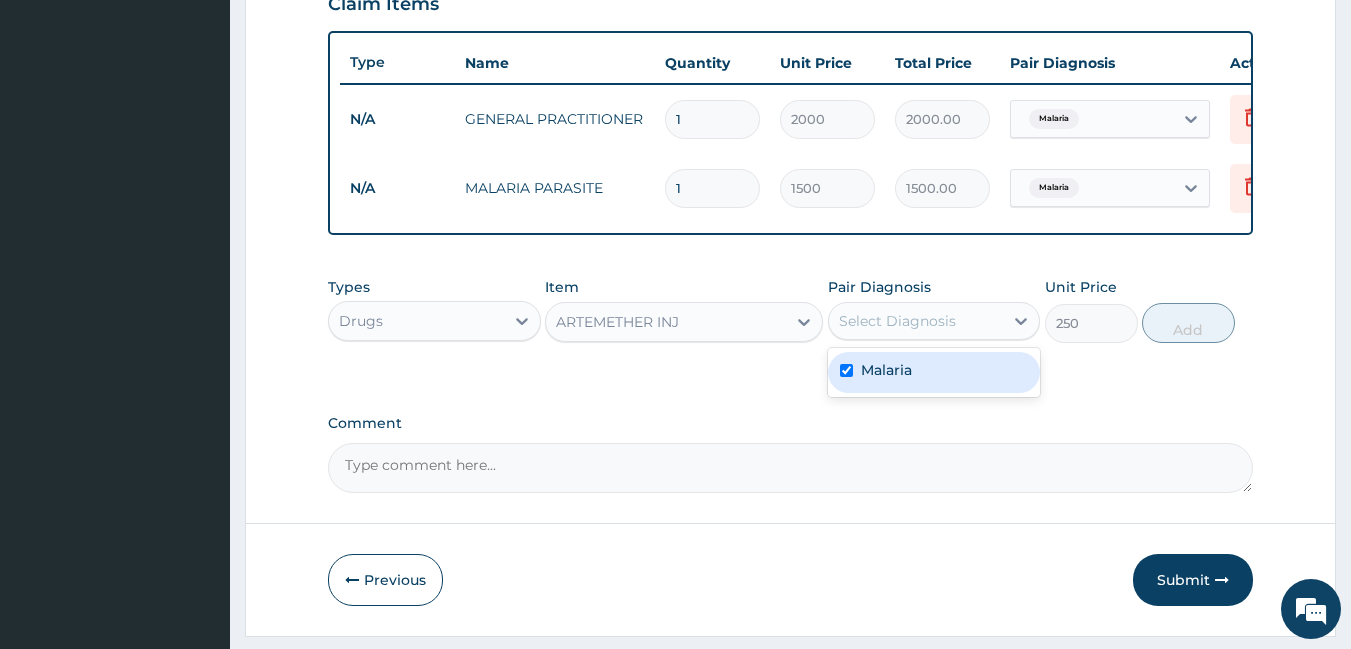 checkbox on "true" 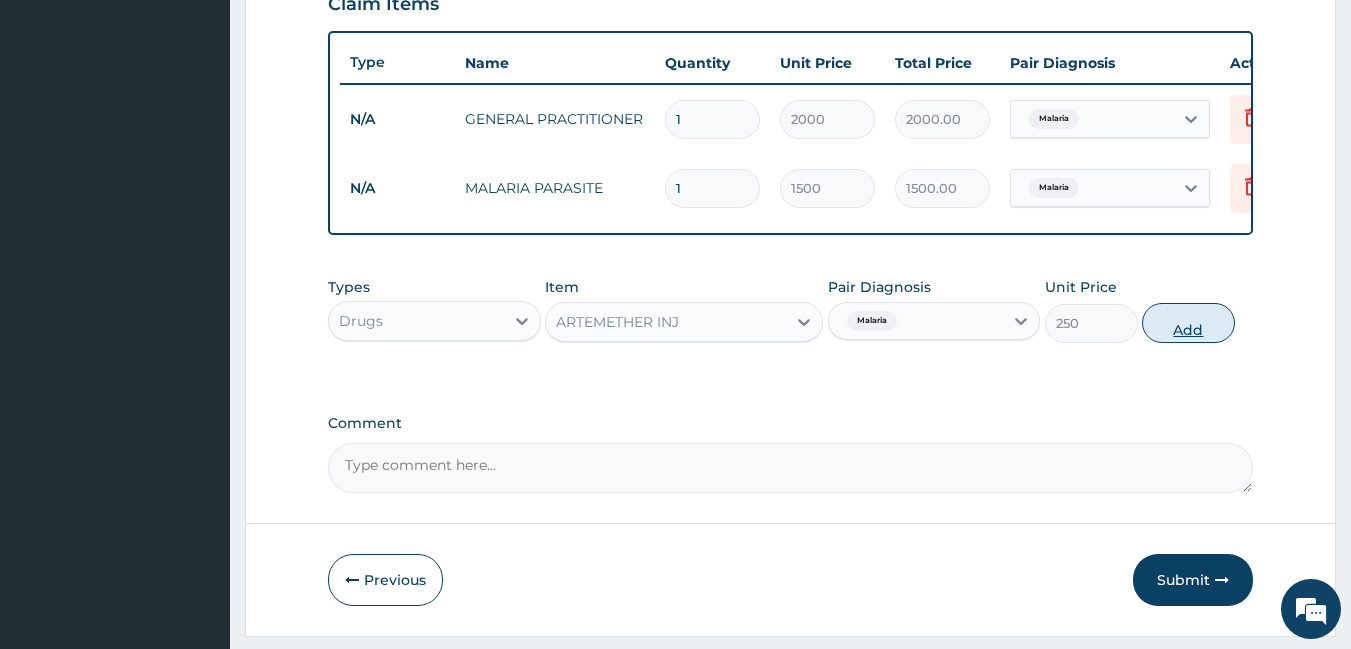 click on "Add" at bounding box center [1188, 323] 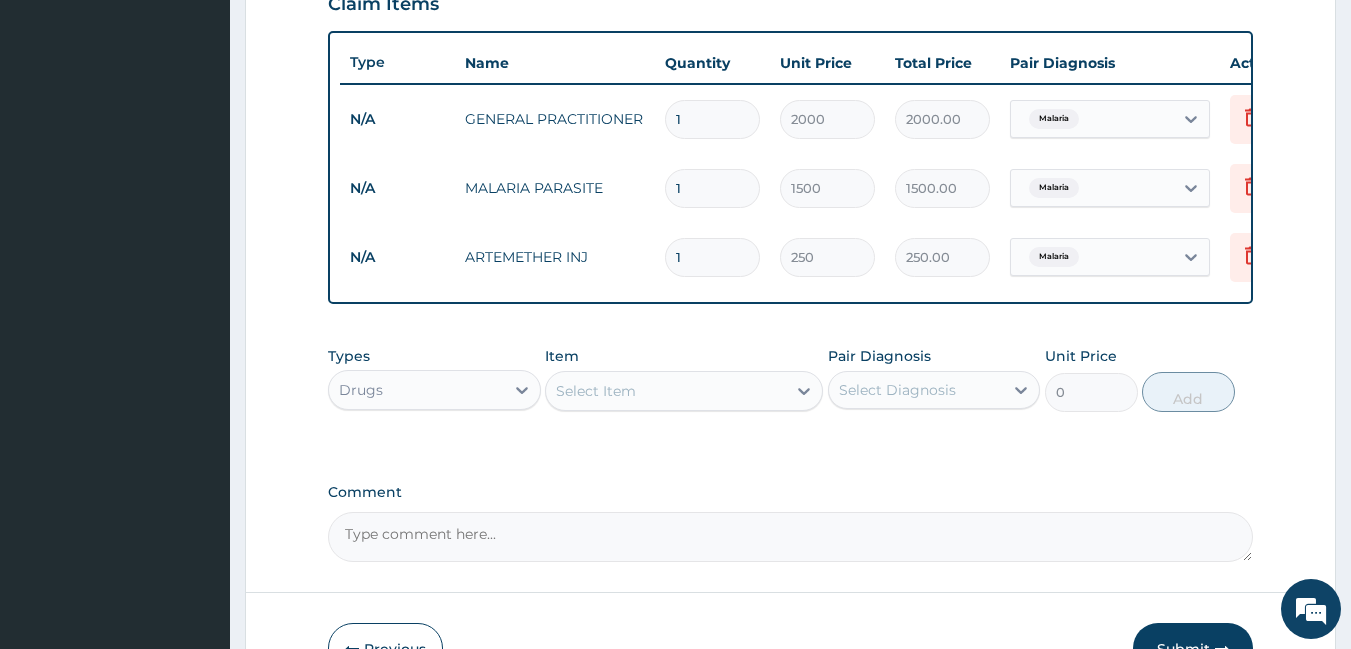 click on "1" at bounding box center [712, 257] 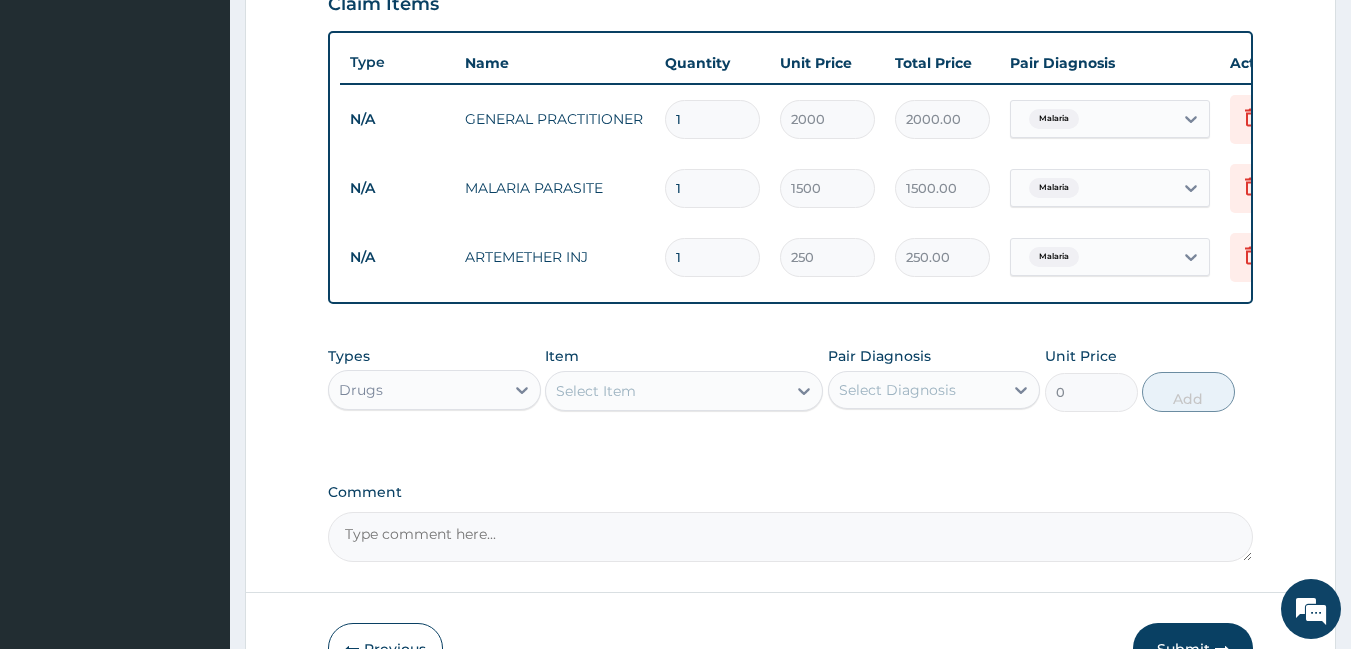 type 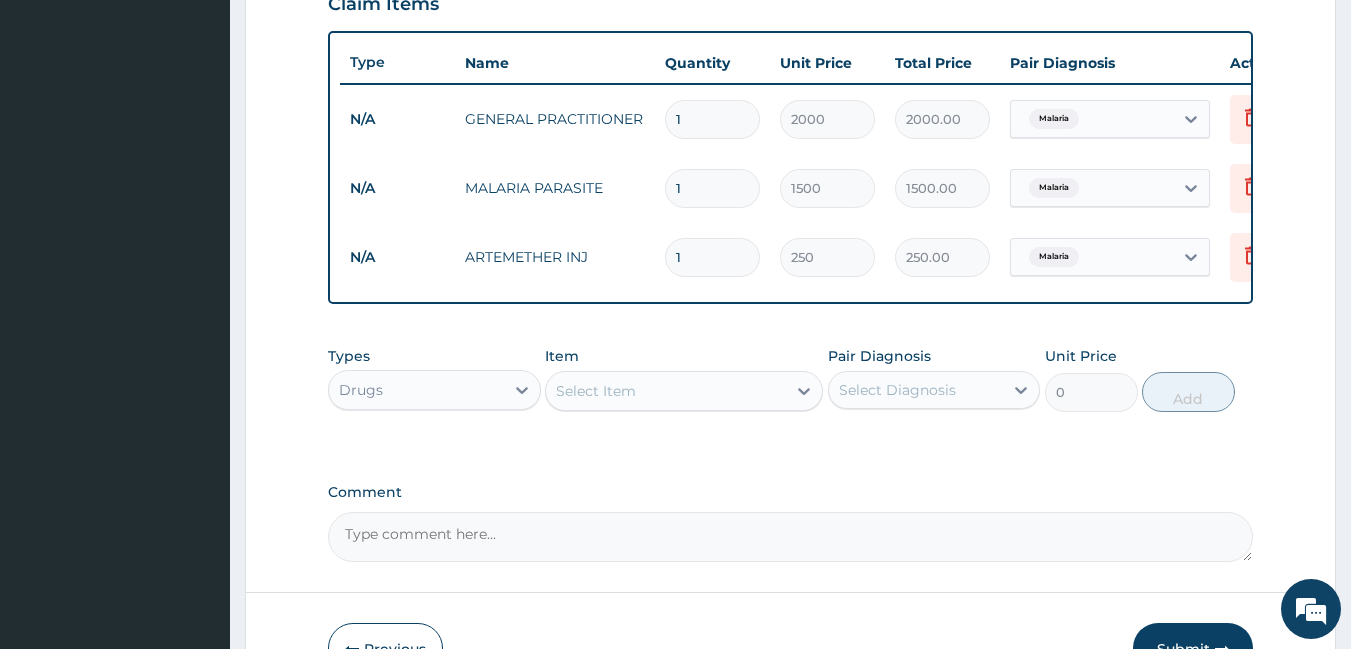 type on "0.00" 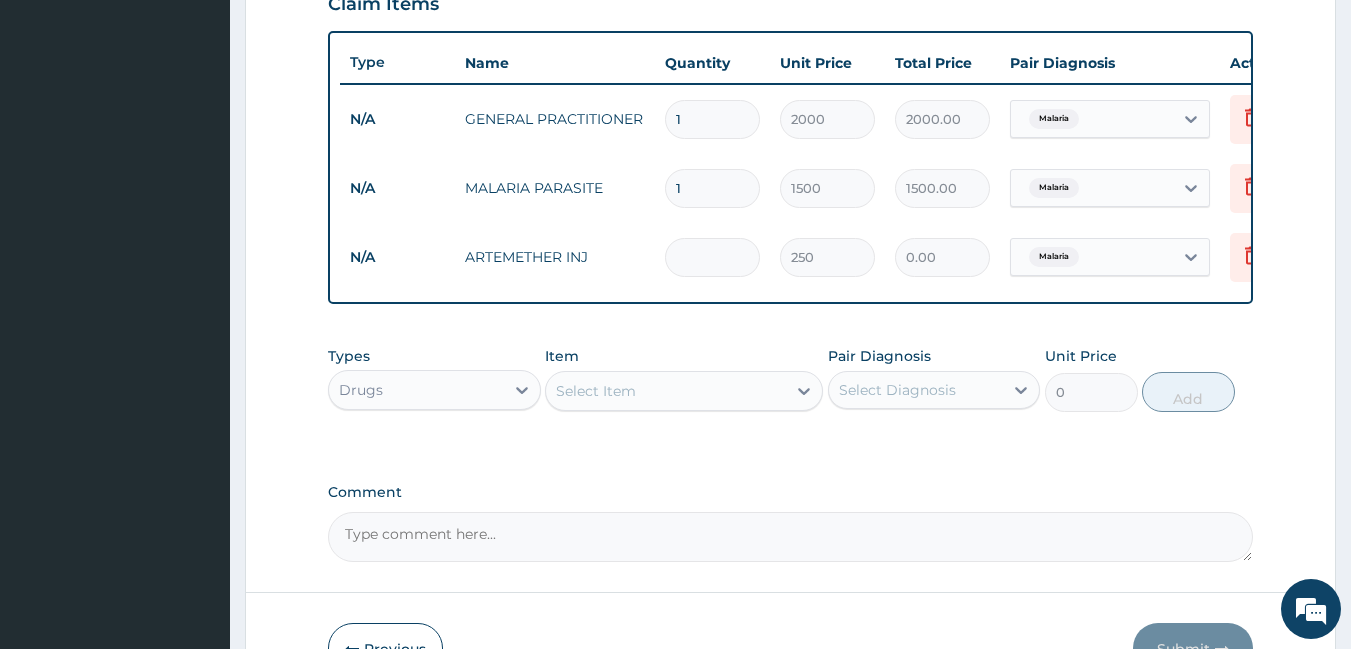 type on "2" 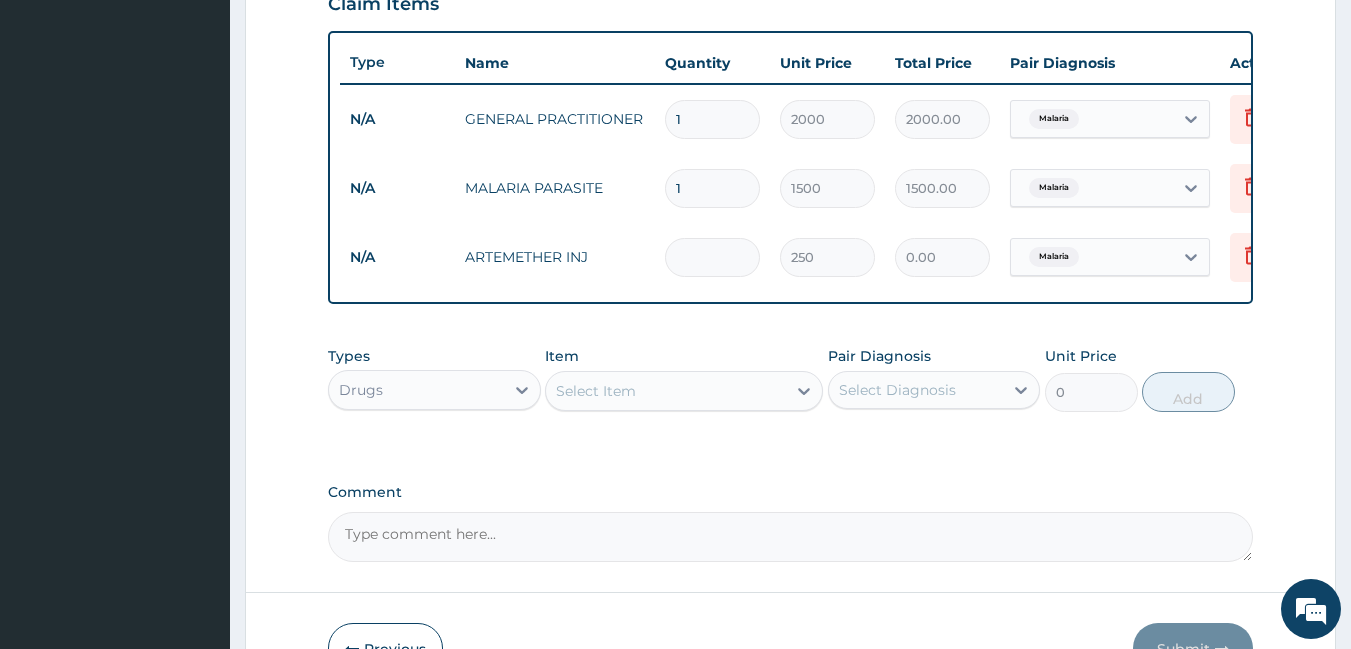 type on "500.00" 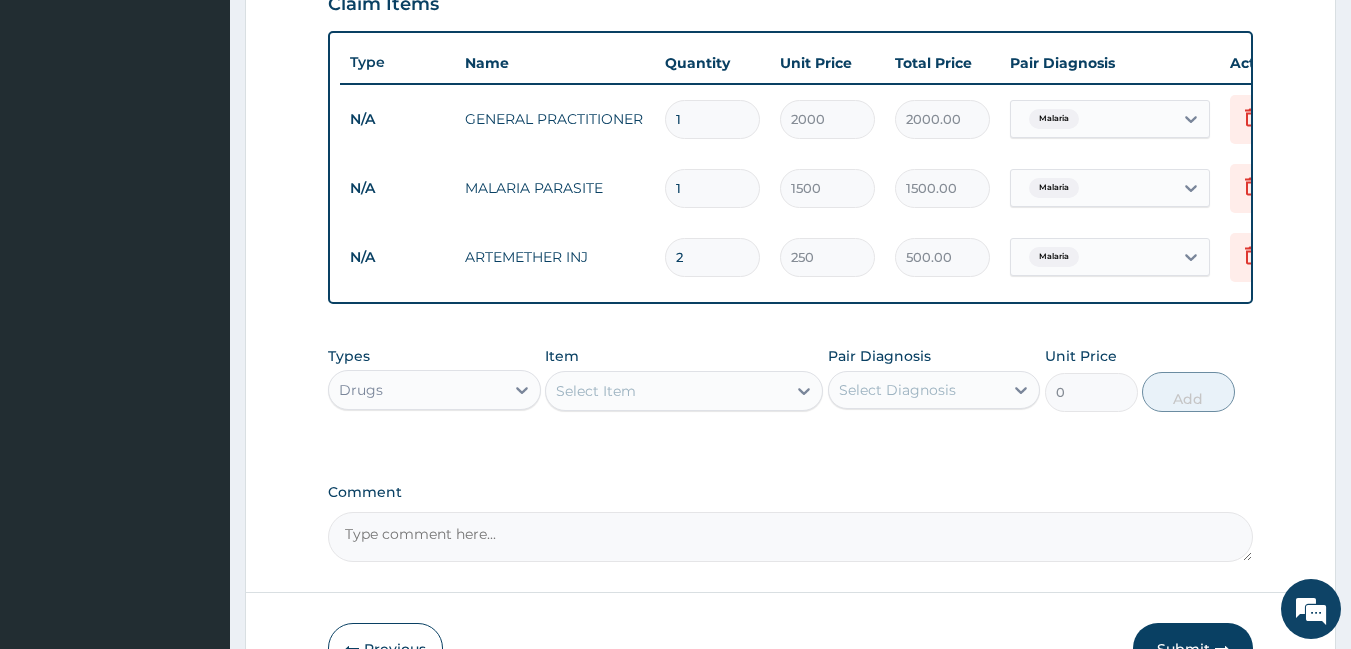 type on "2" 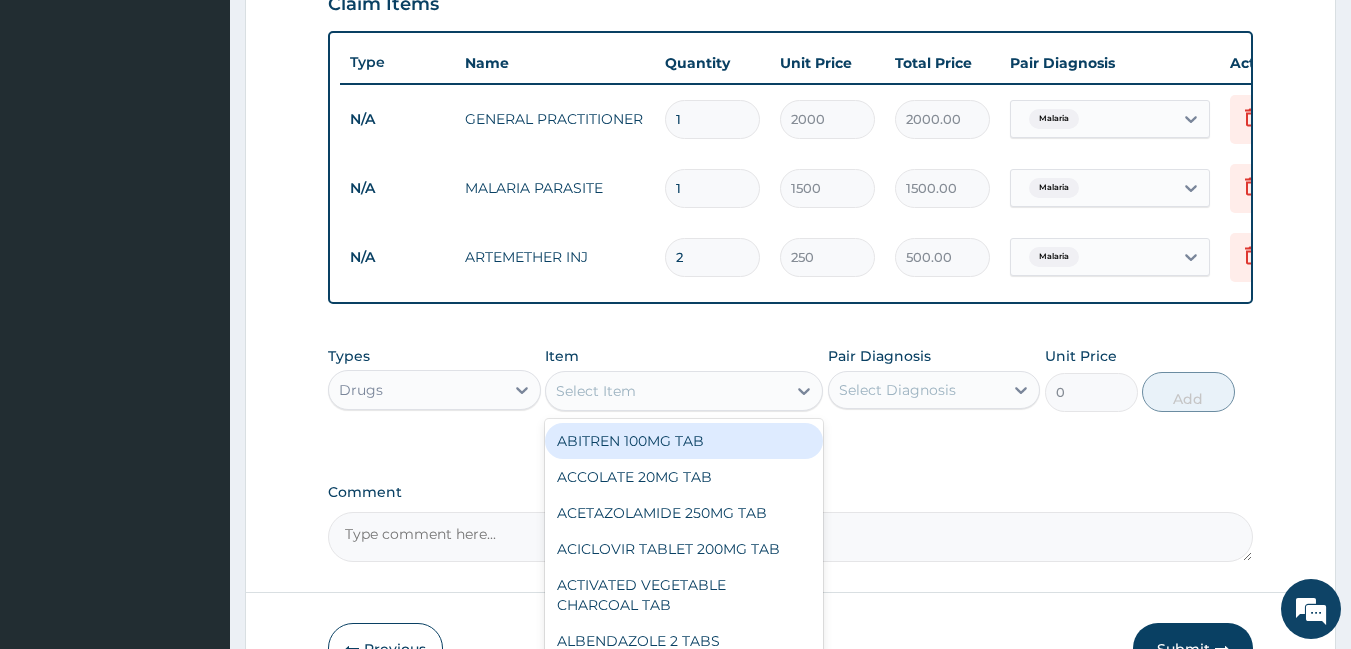 click on "Select Item" at bounding box center [666, 391] 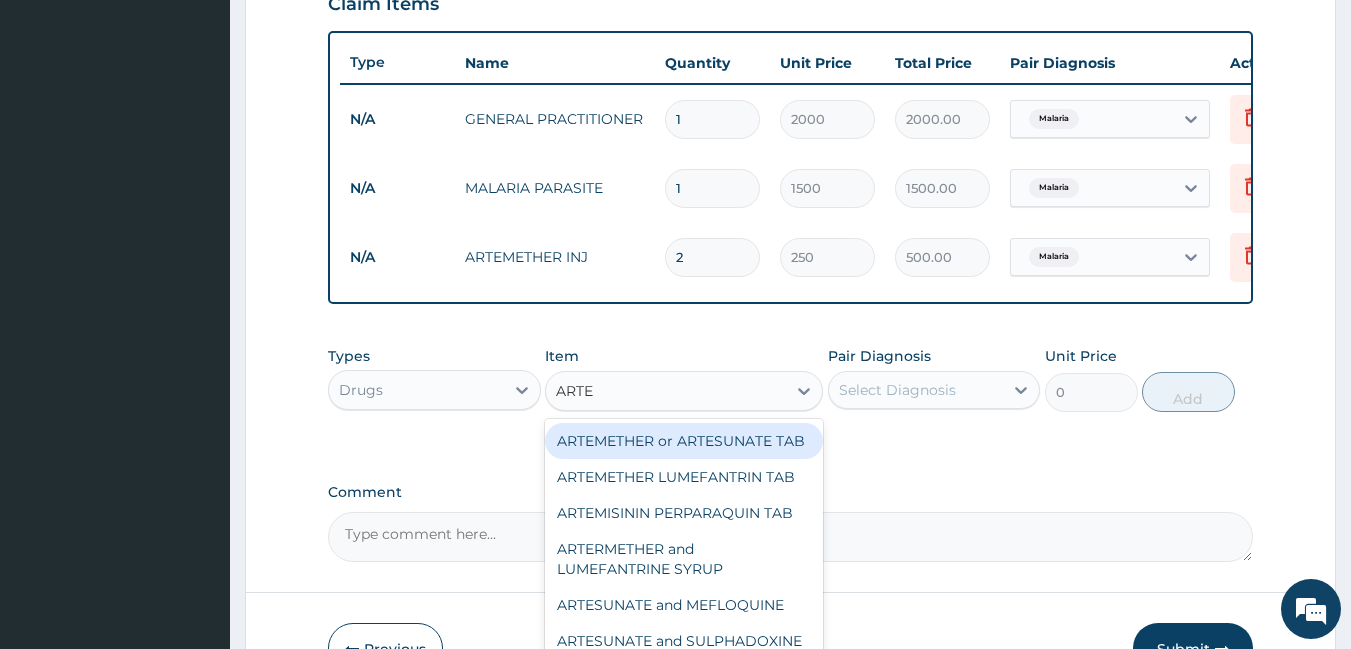 type on "ARTEM" 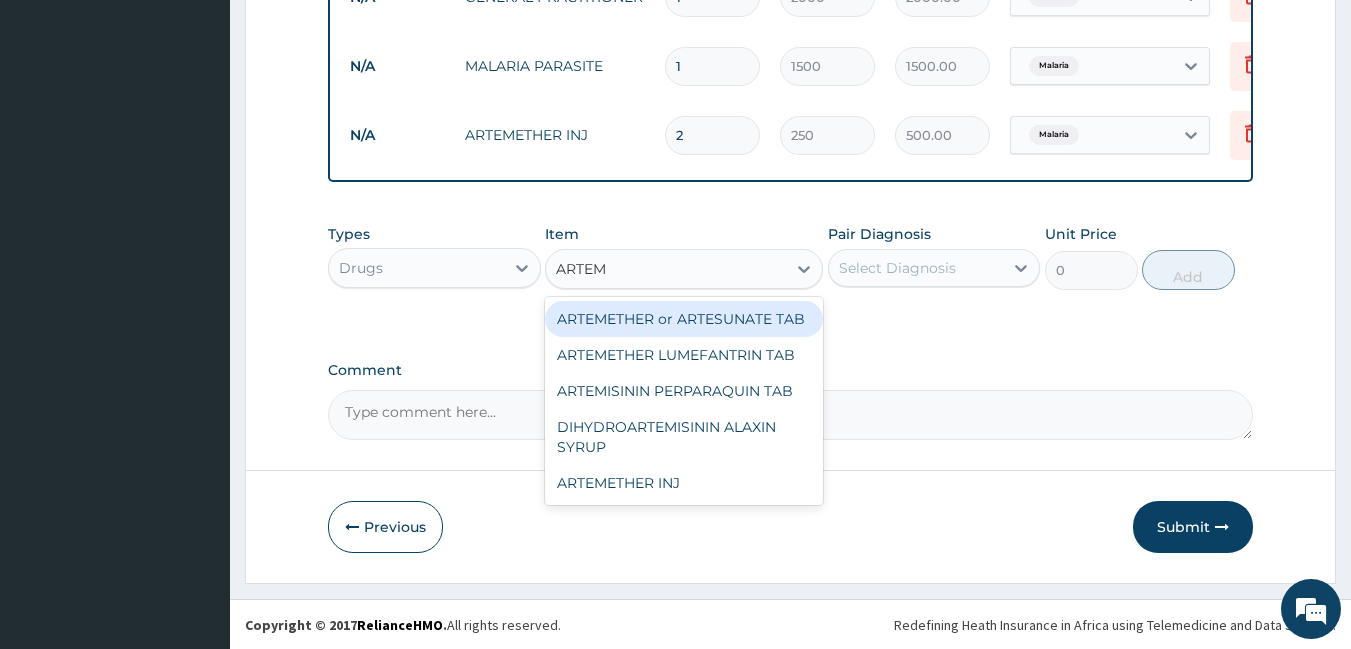 scroll, scrollTop: 851, scrollLeft: 0, axis: vertical 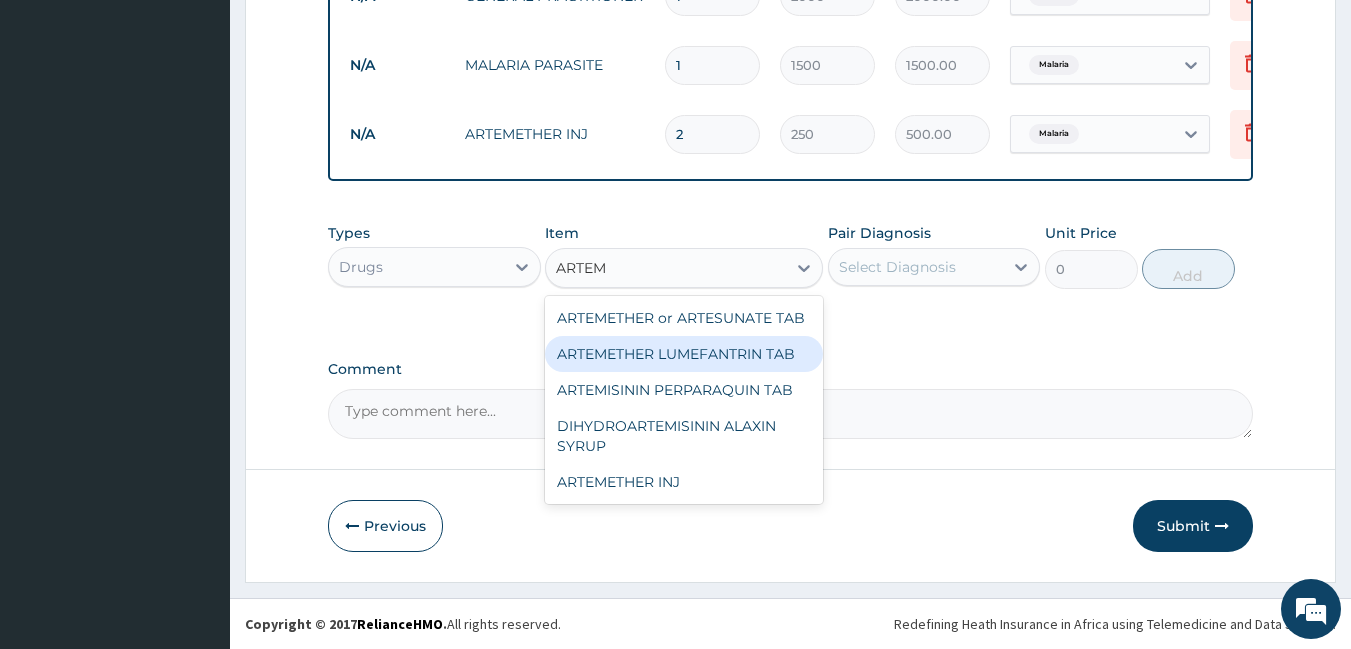 click on "ARTEMETHER LUMEFANTRIN TAB" at bounding box center (684, 354) 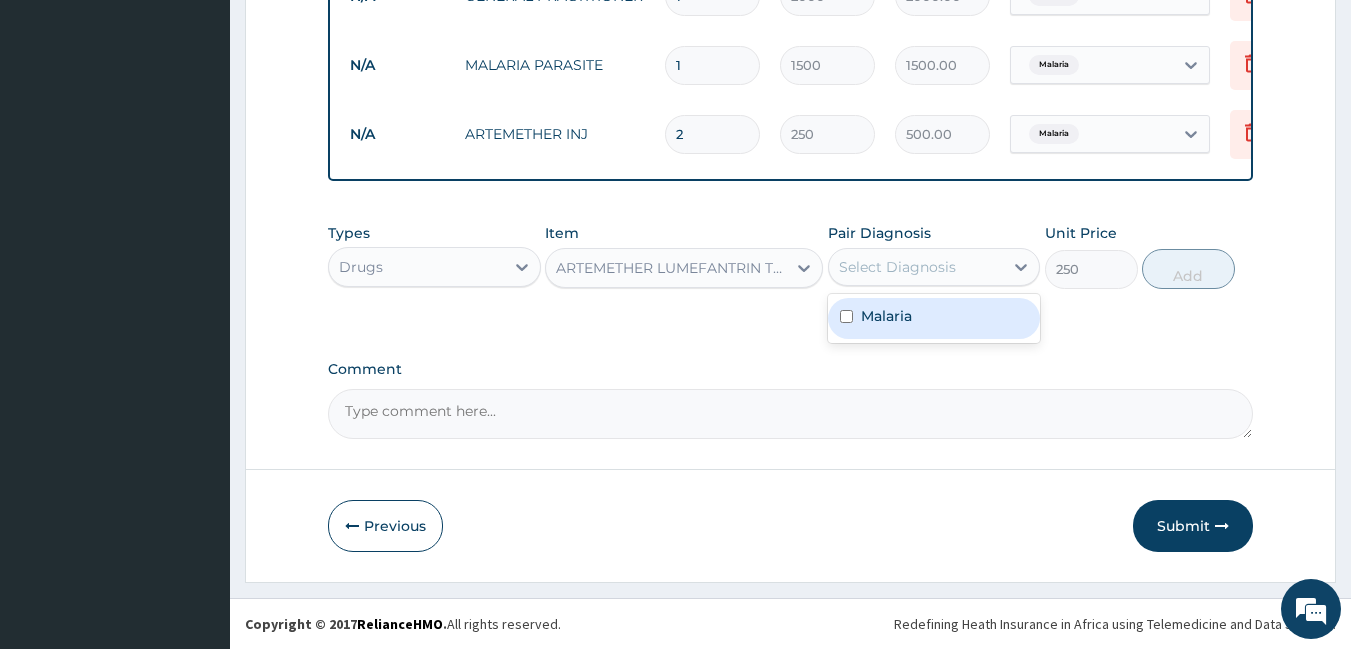 click on "Select Diagnosis" at bounding box center [916, 267] 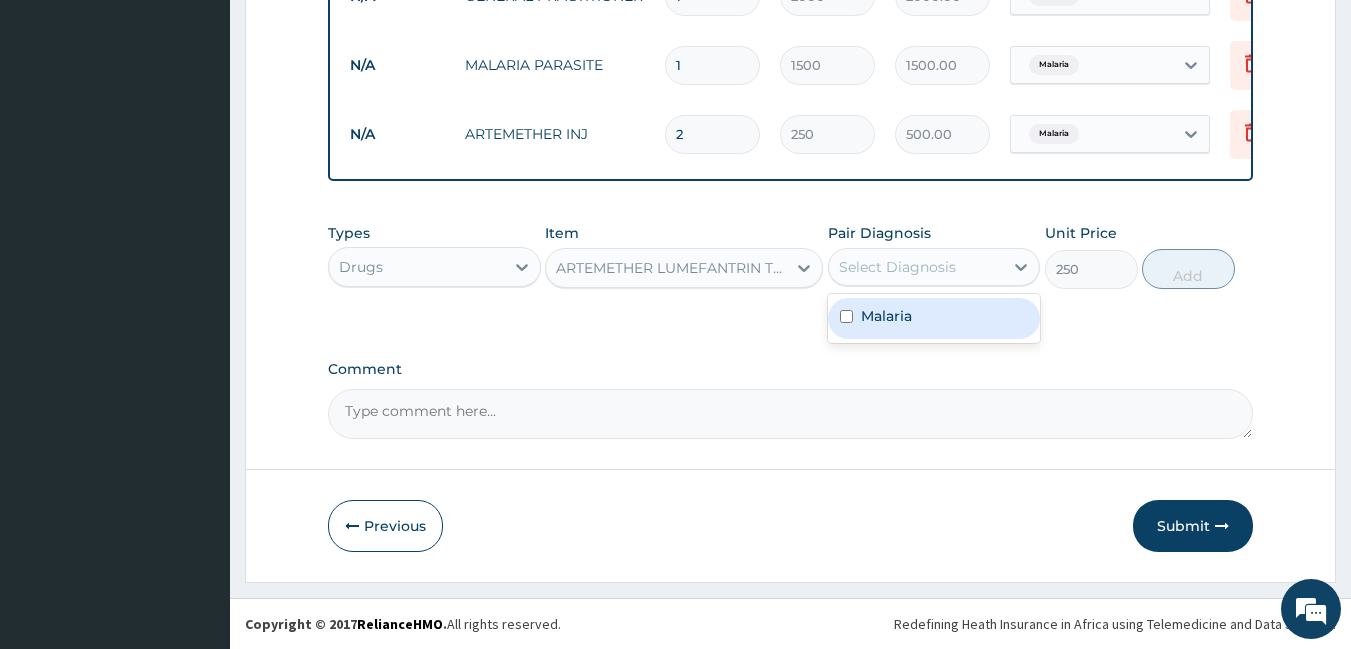click on "Malaria" at bounding box center (934, 318) 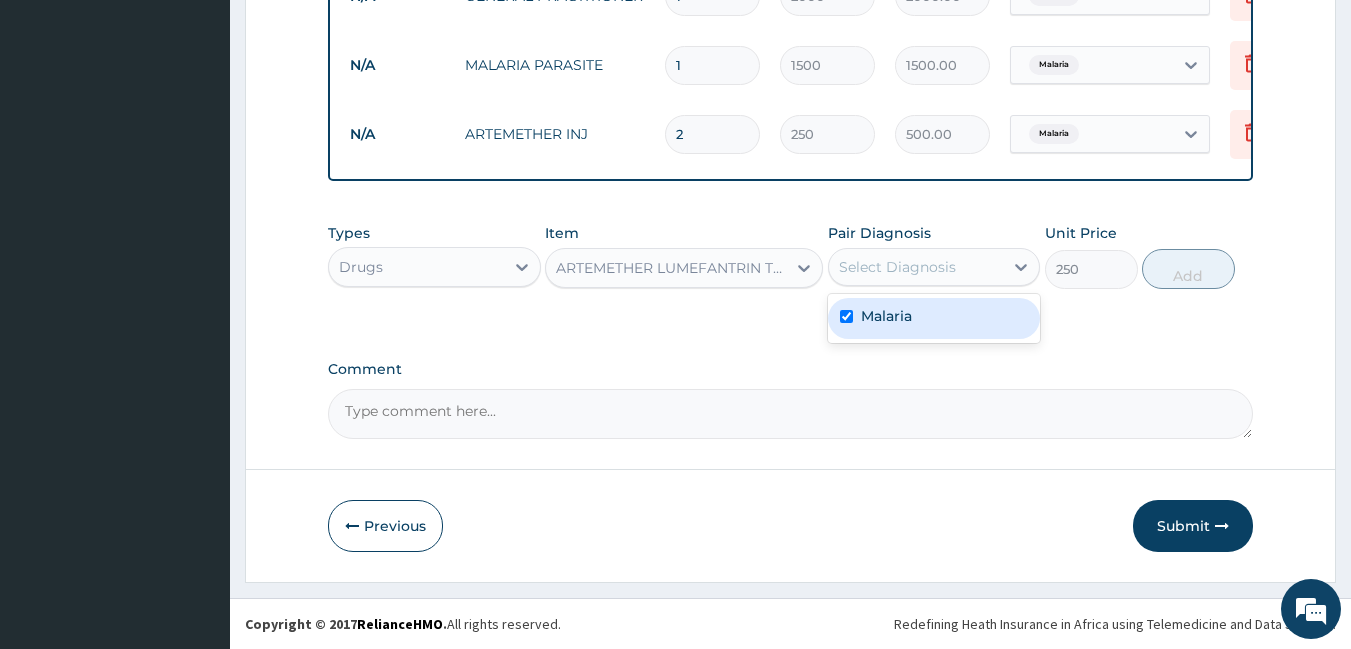 checkbox on "true" 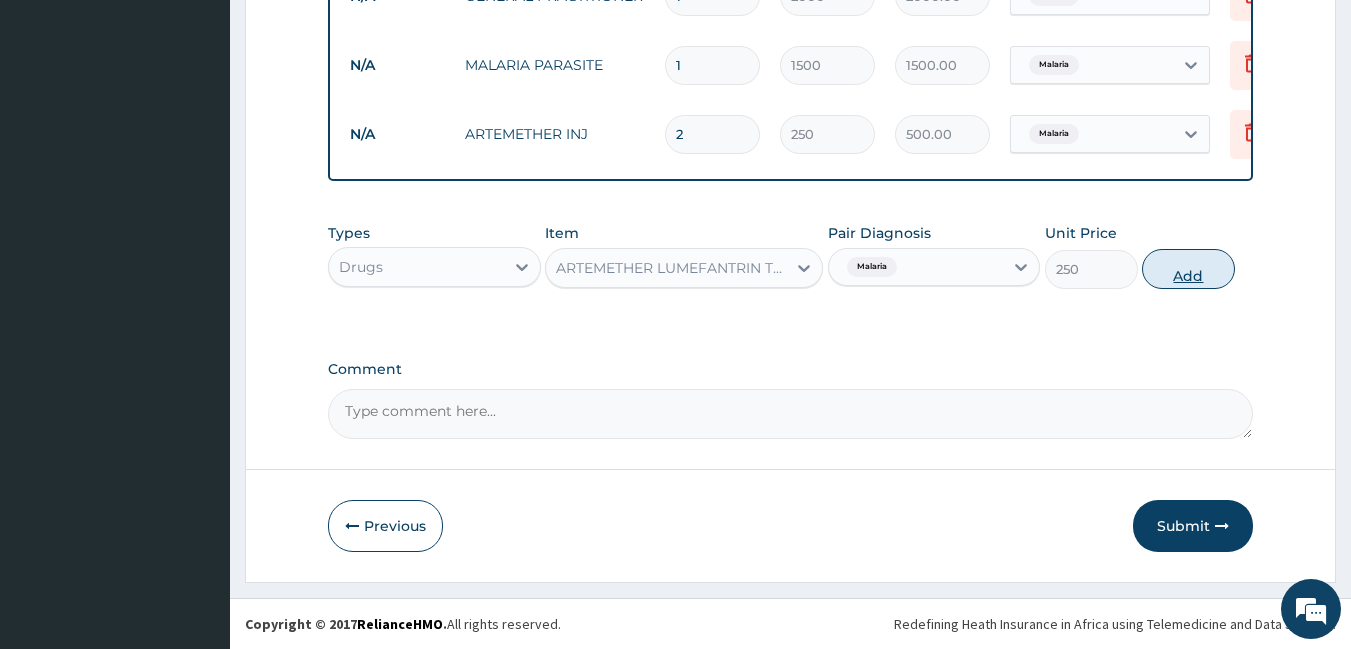 click on "Add" at bounding box center [1188, 269] 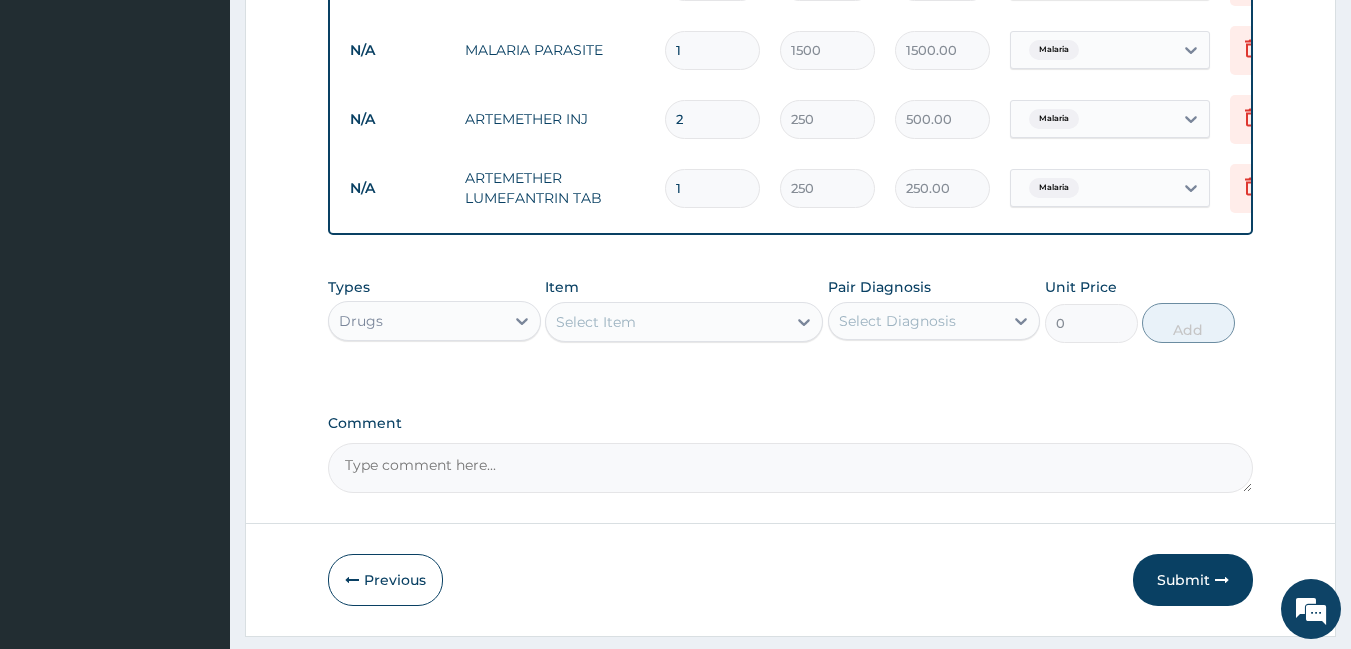 click on "1" at bounding box center (712, 188) 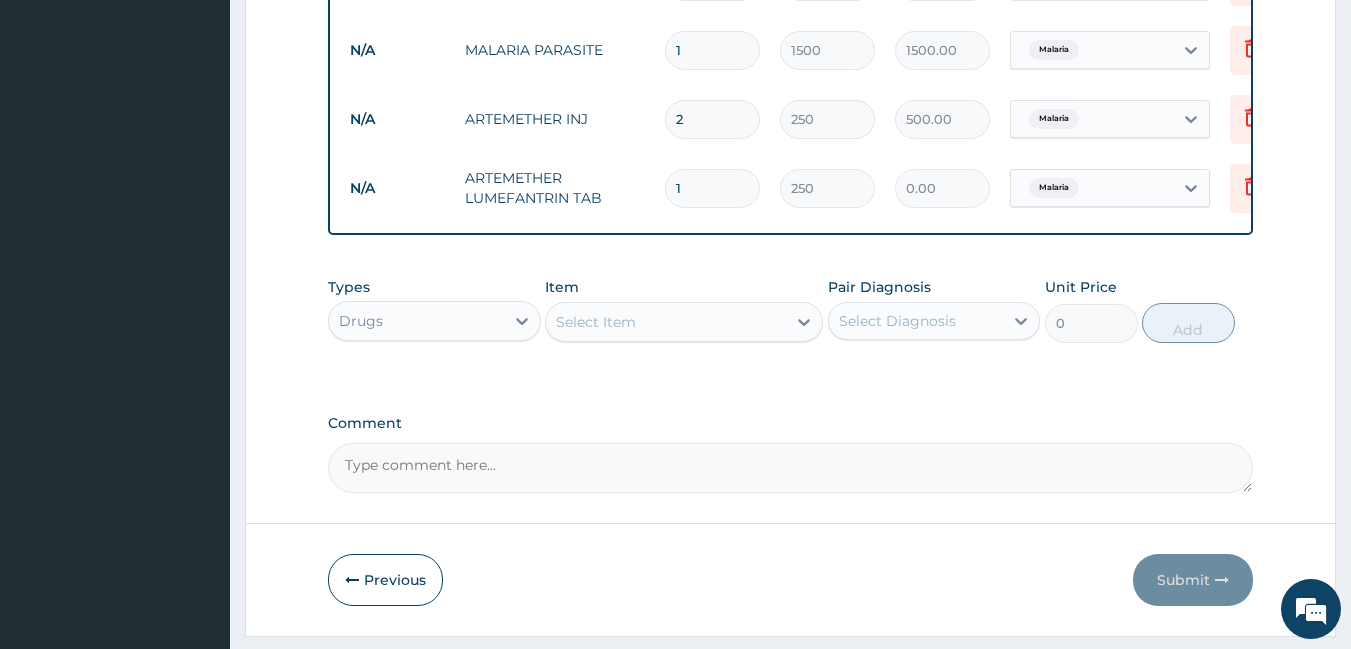 type 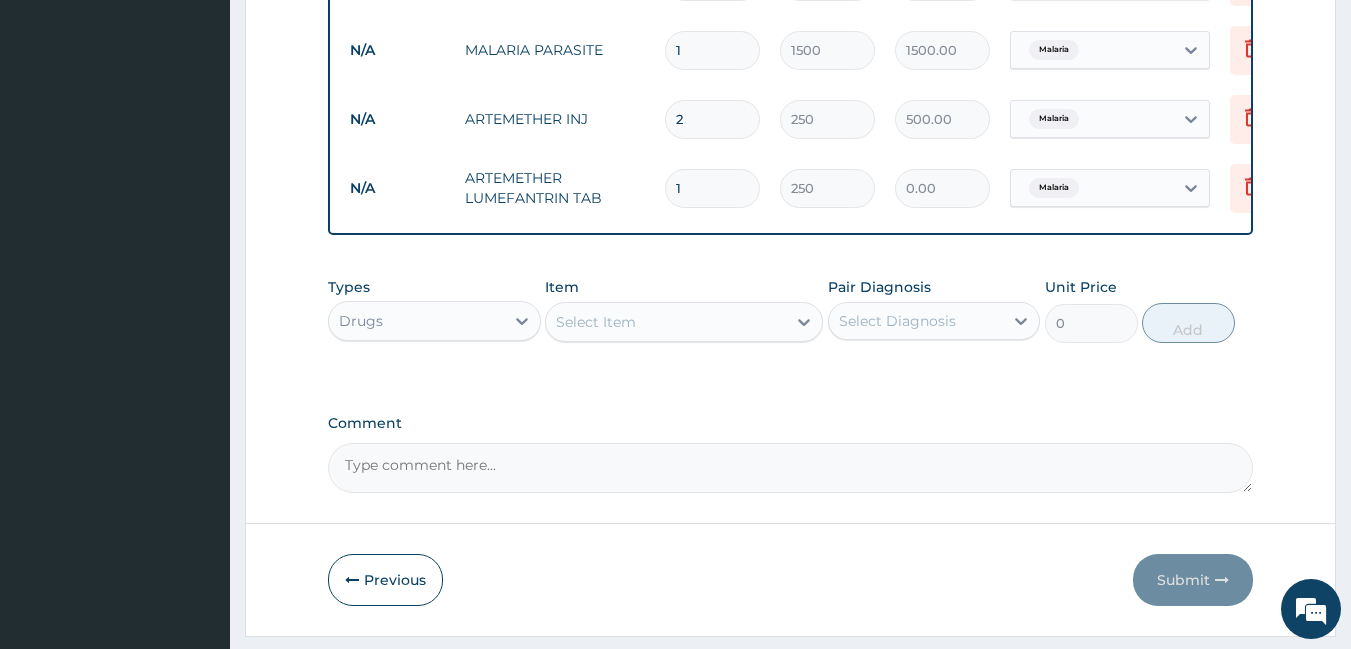 type on "0.00" 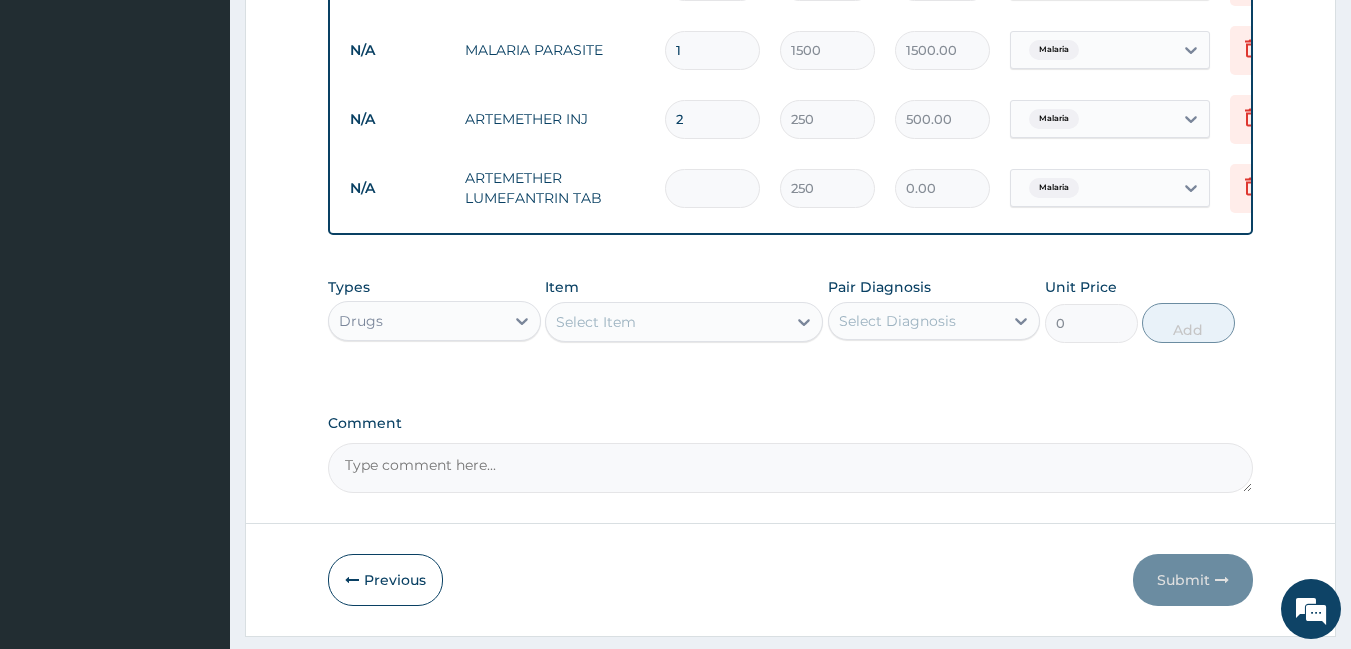 type on "6" 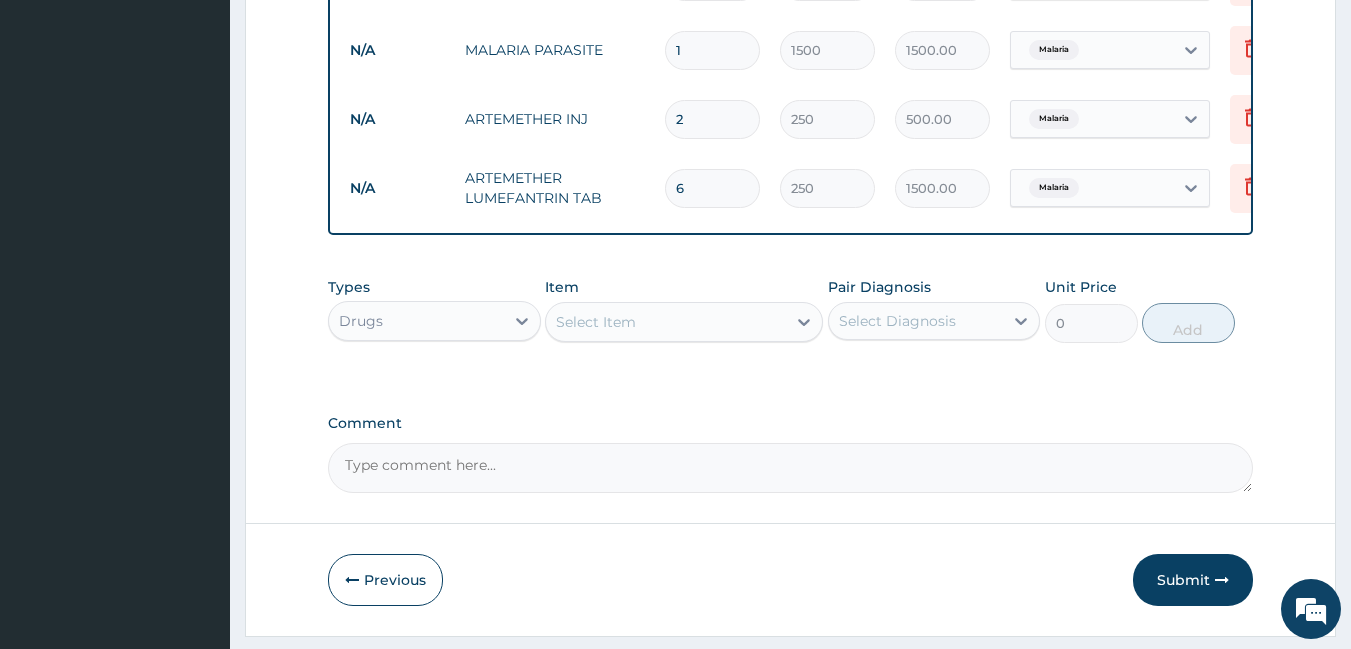 type on "6" 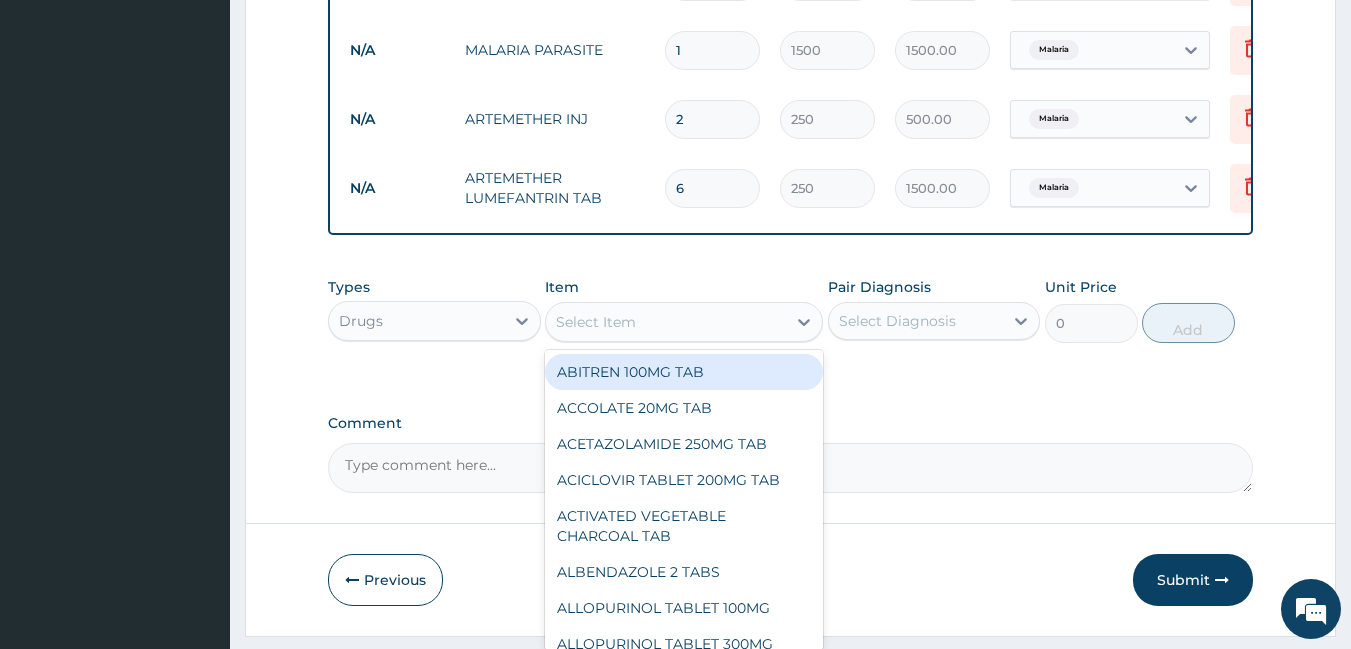 click on "Select Item" at bounding box center (666, 322) 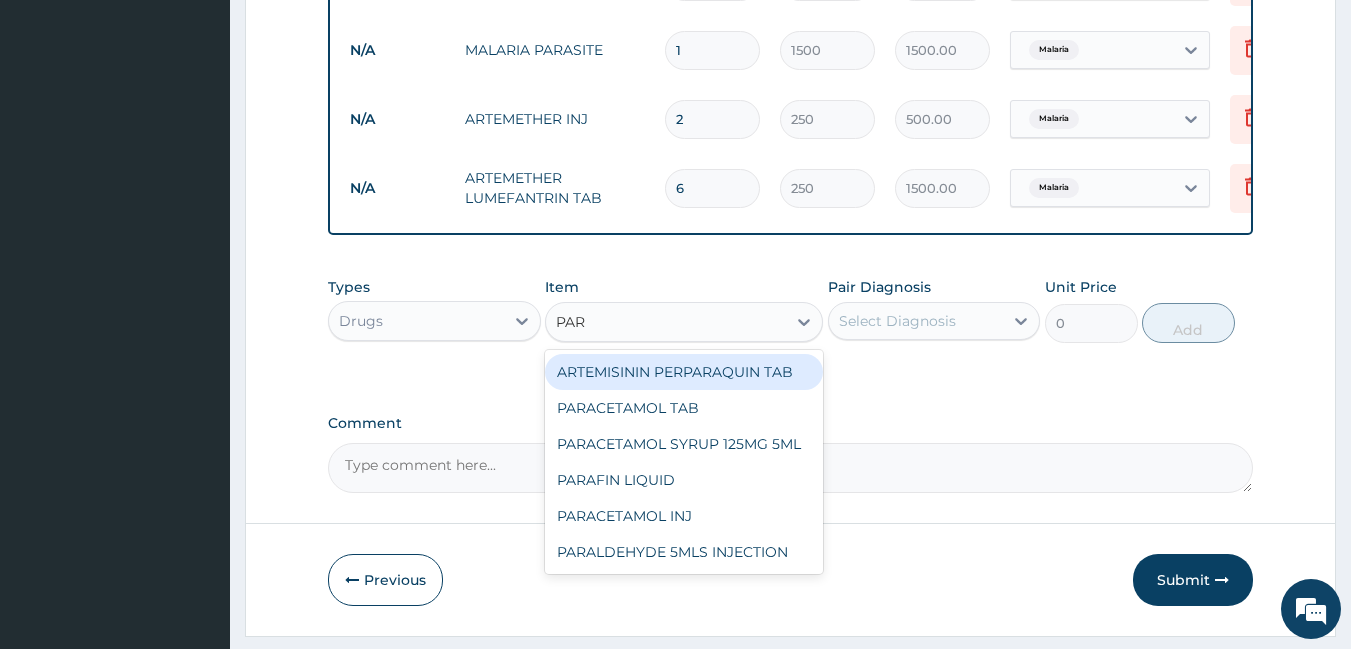 type on "PARA" 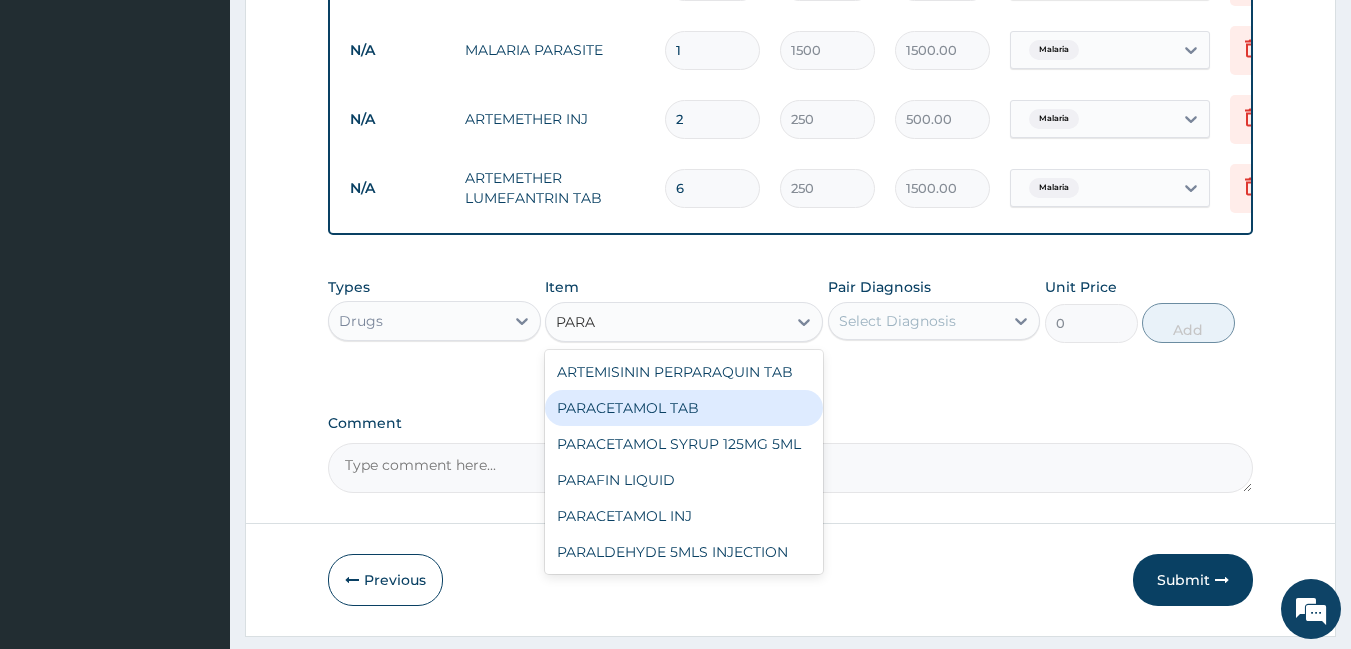 click on "PARACETAMOL TAB" at bounding box center [684, 408] 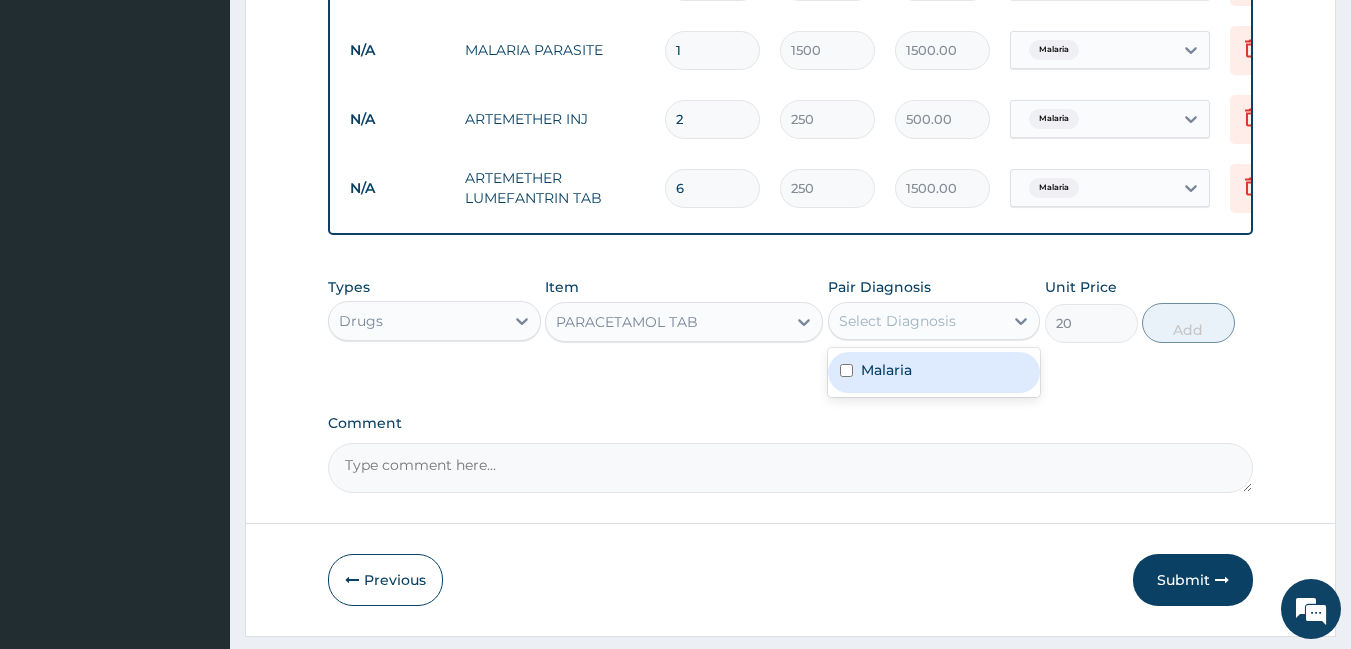 click on "Select Diagnosis" at bounding box center [897, 321] 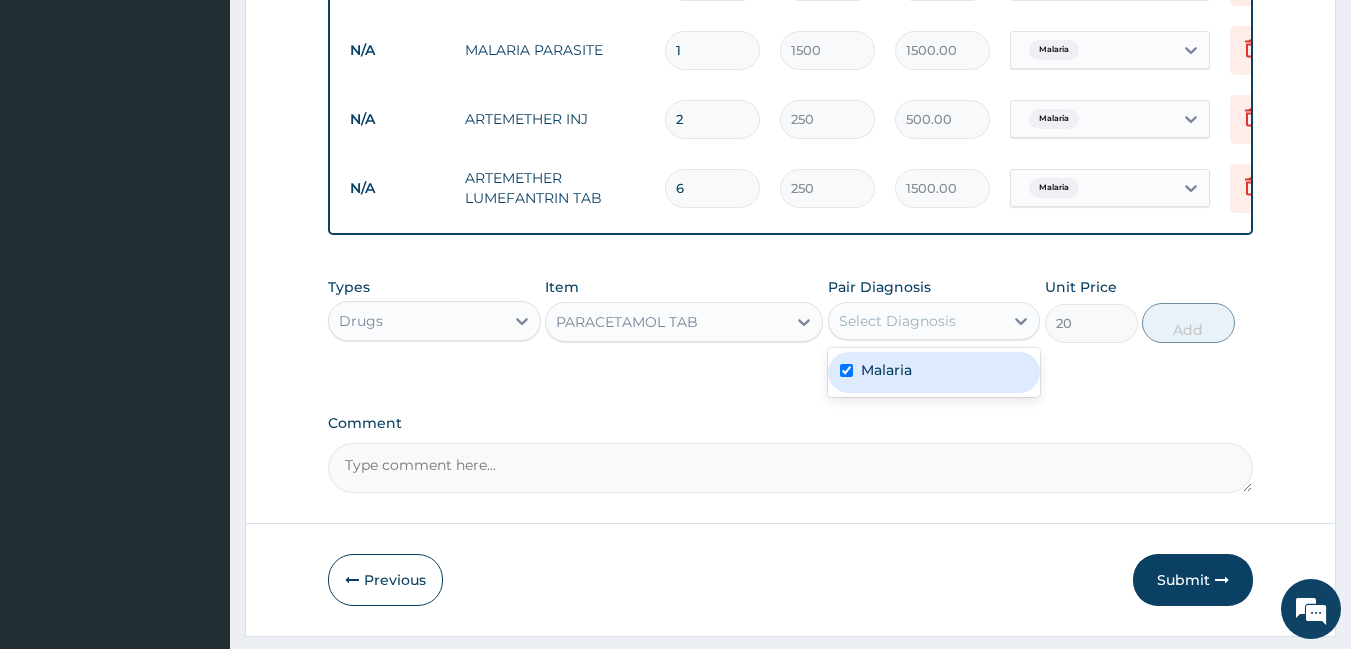 checkbox on "true" 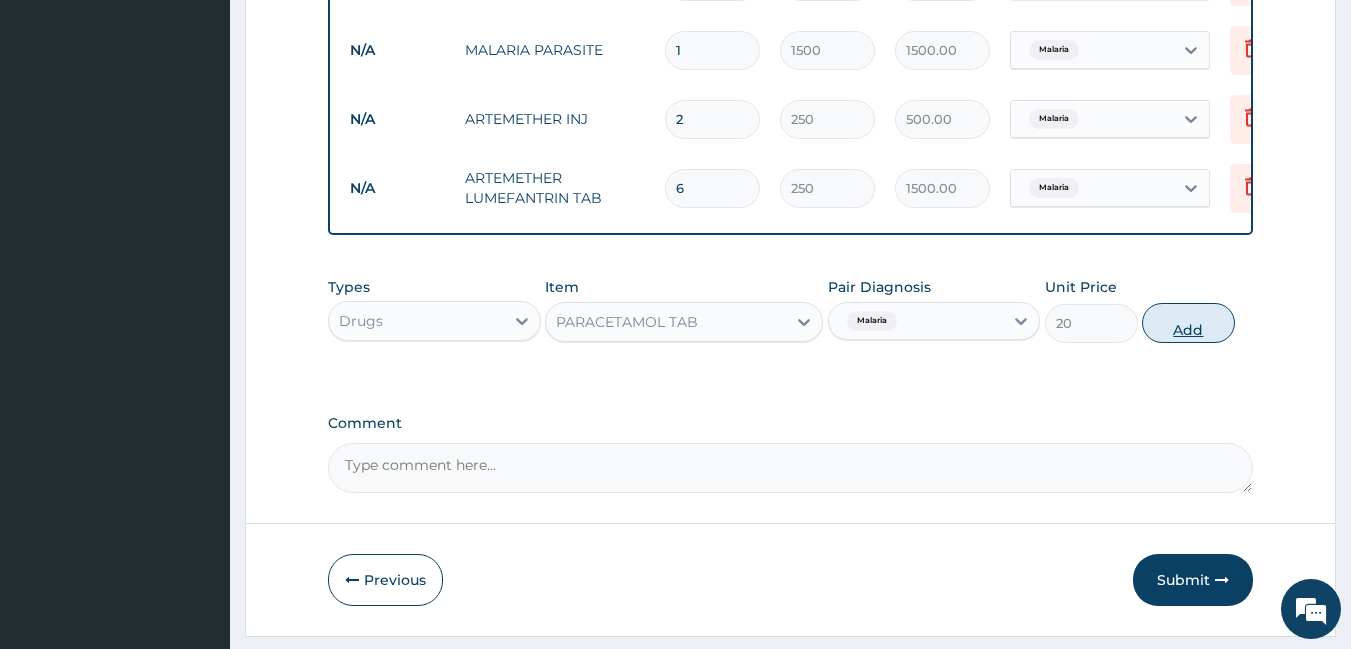 click on "Add" at bounding box center [1188, 323] 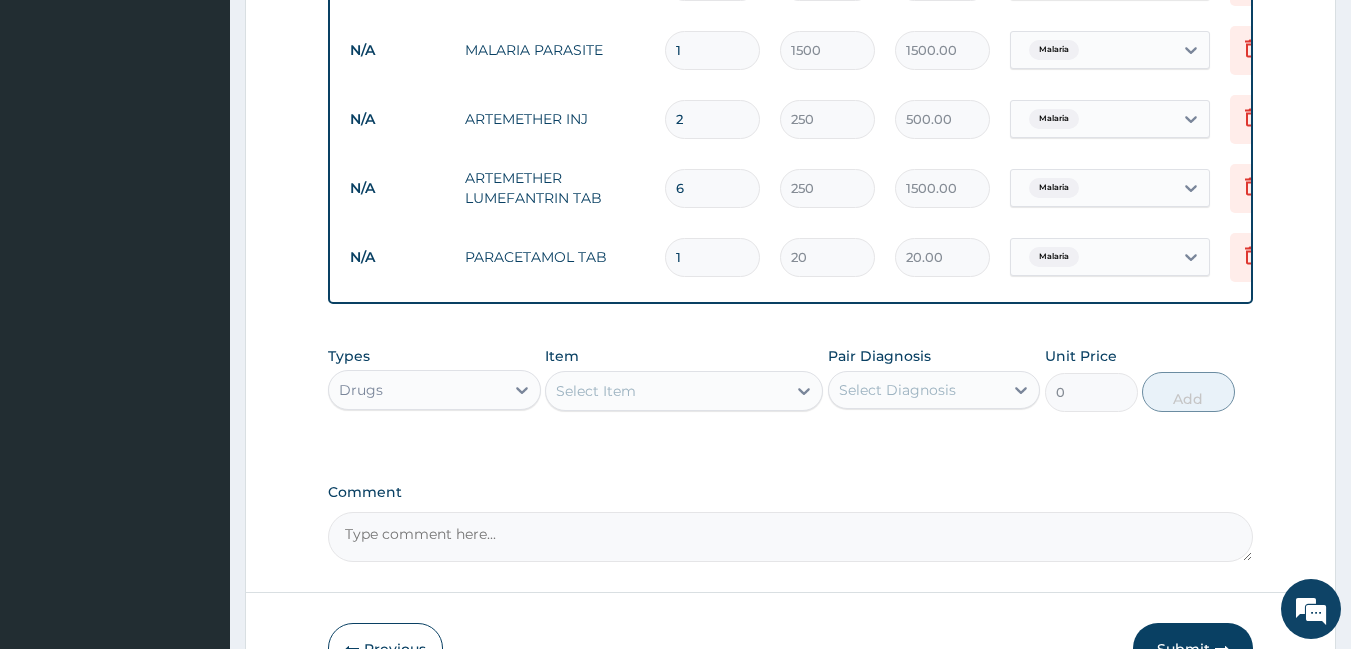 click on "1" at bounding box center (712, 257) 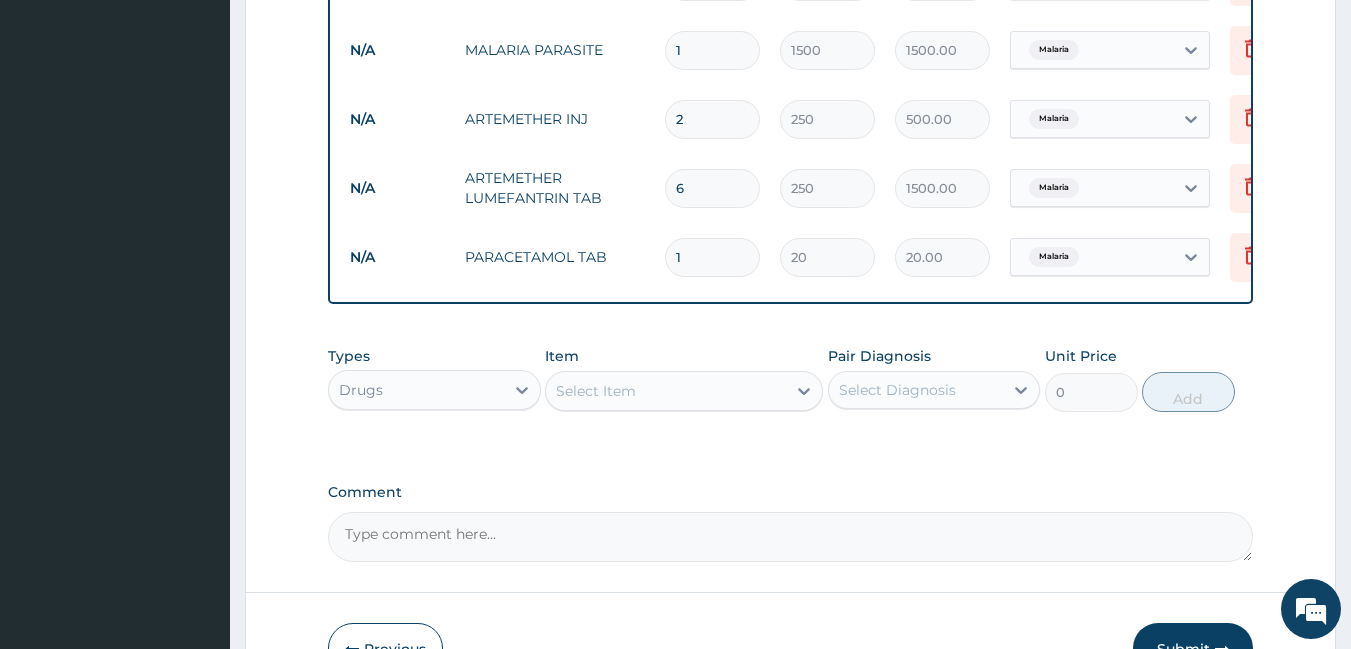 type on "360.00" 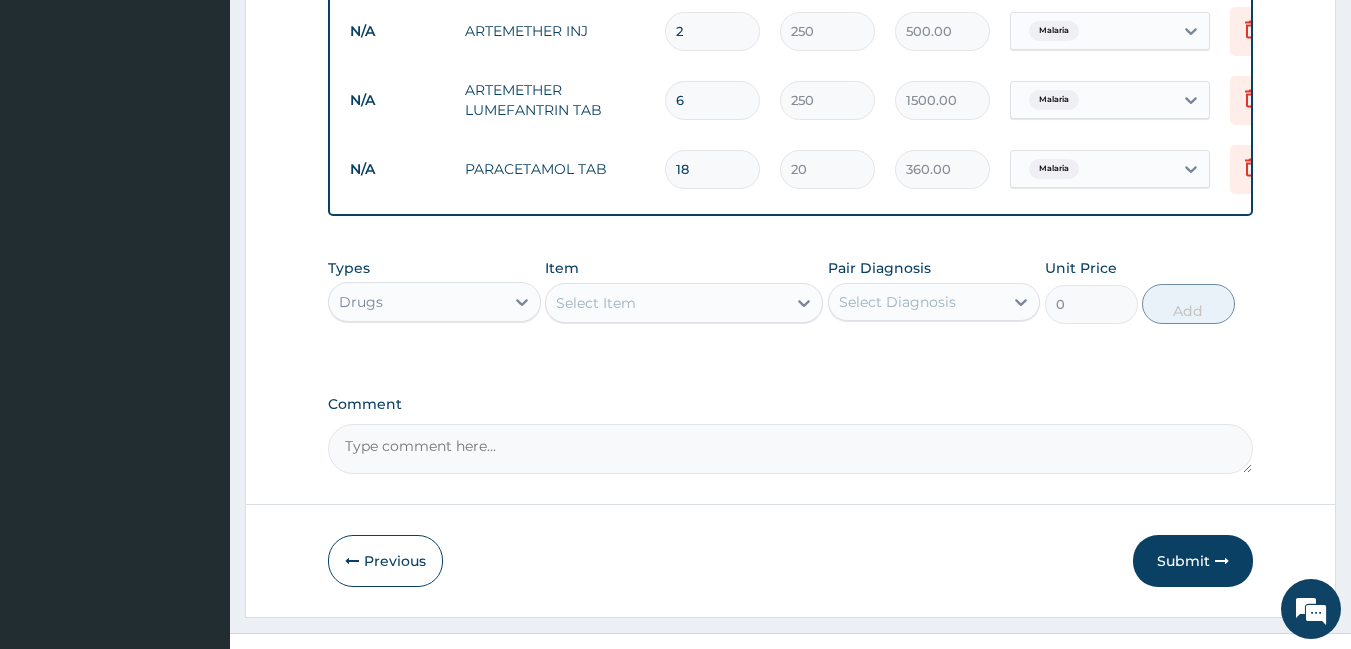 type on "17" 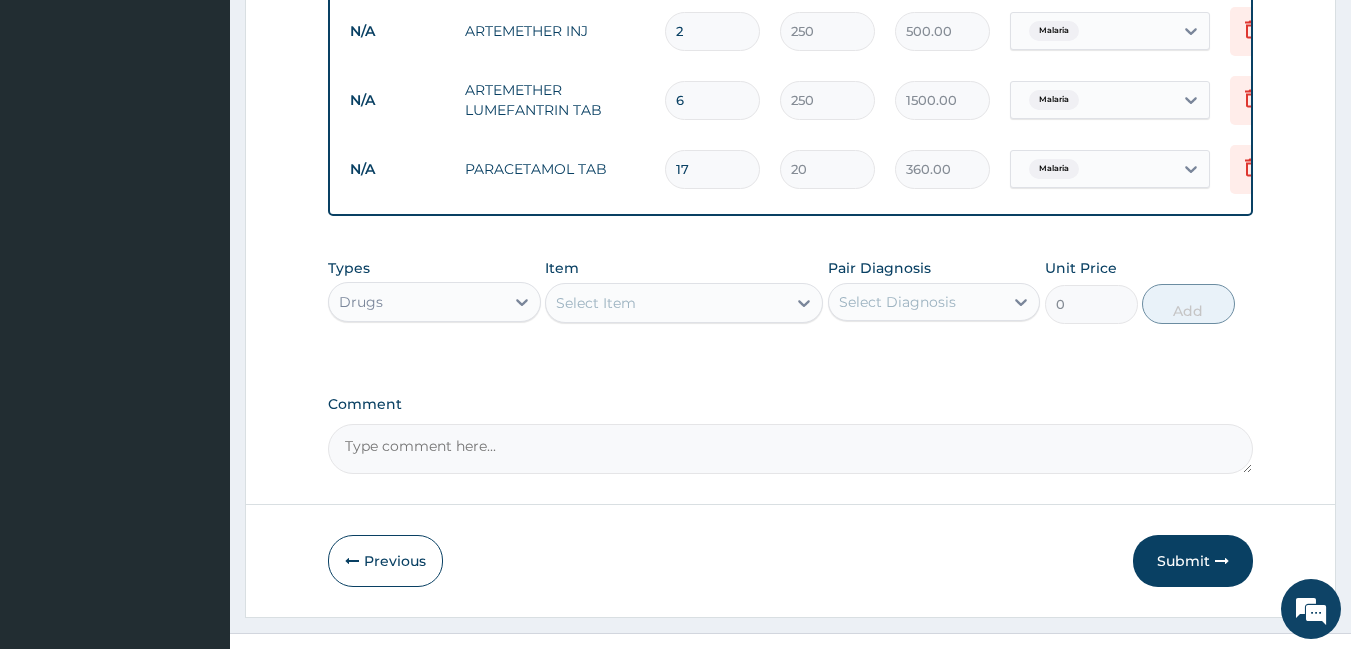 type on "340.00" 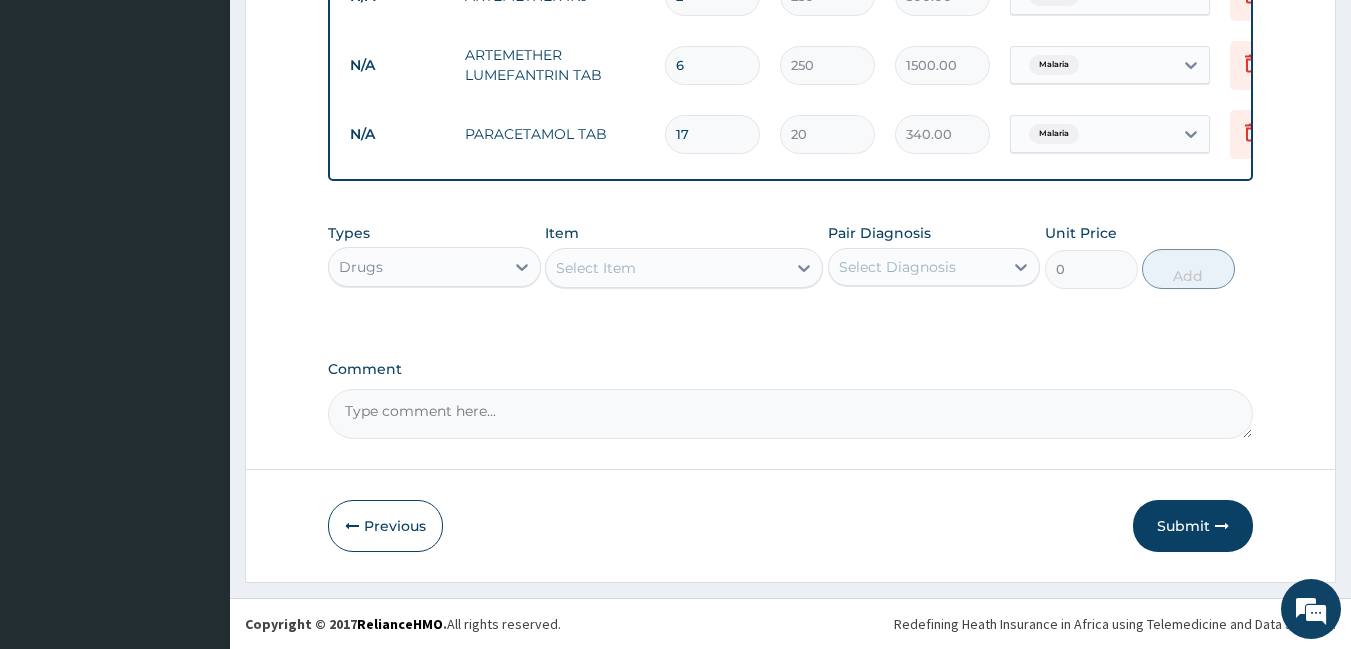scroll, scrollTop: 989, scrollLeft: 0, axis: vertical 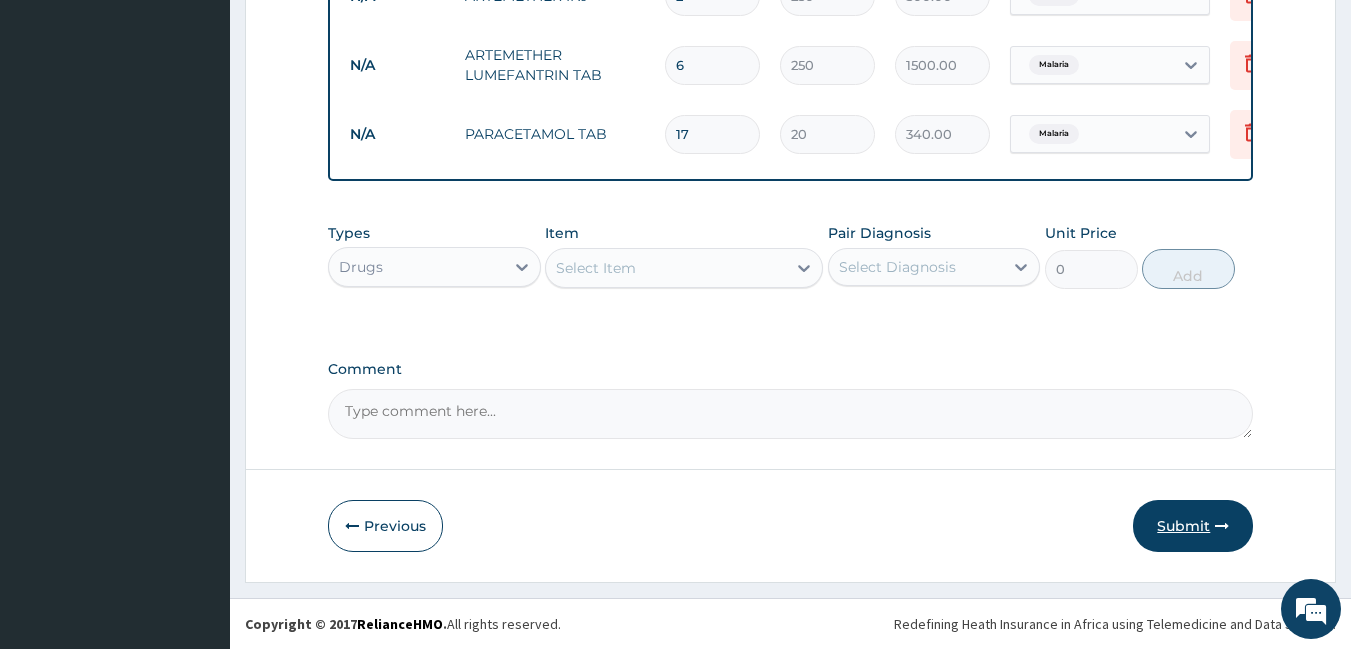 click on "Submit" at bounding box center (1193, 526) 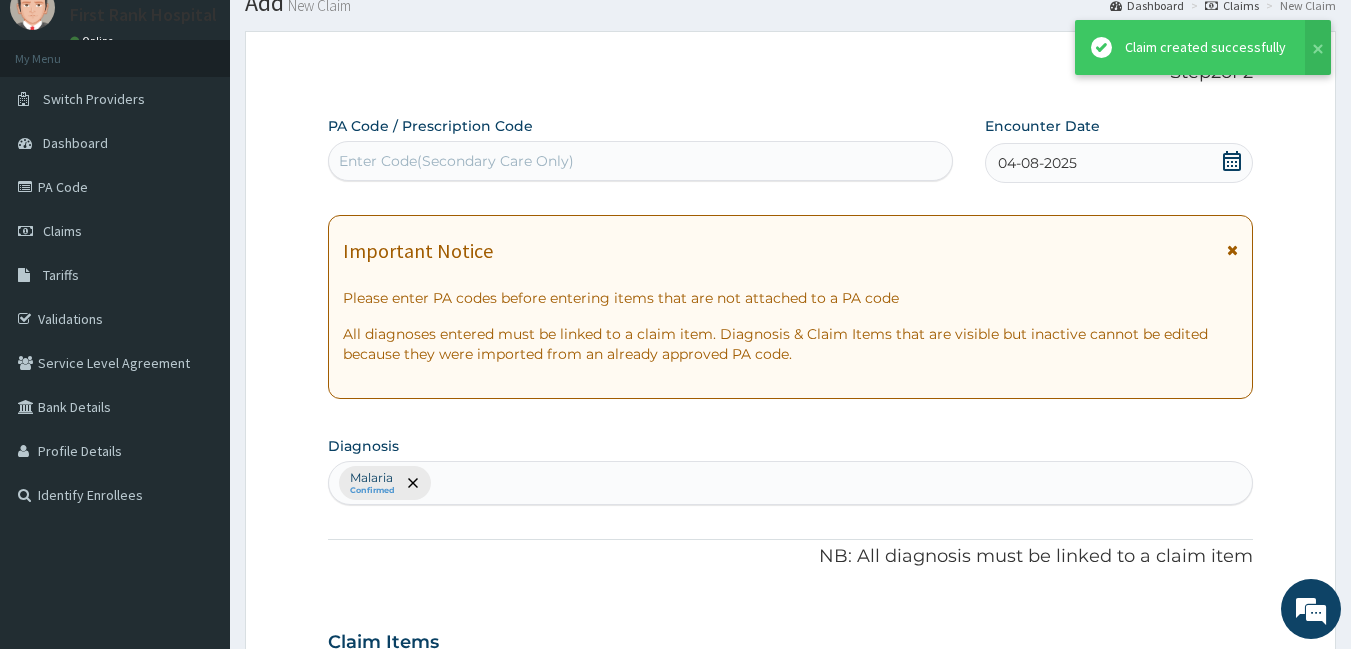 scroll, scrollTop: 989, scrollLeft: 0, axis: vertical 